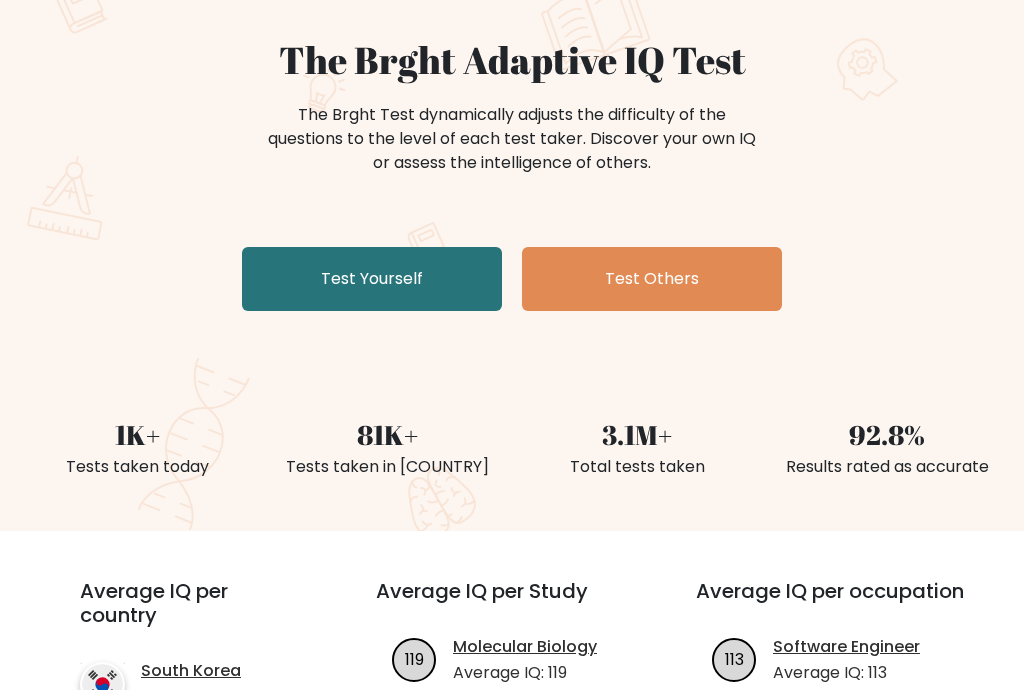 scroll, scrollTop: 183, scrollLeft: 0, axis: vertical 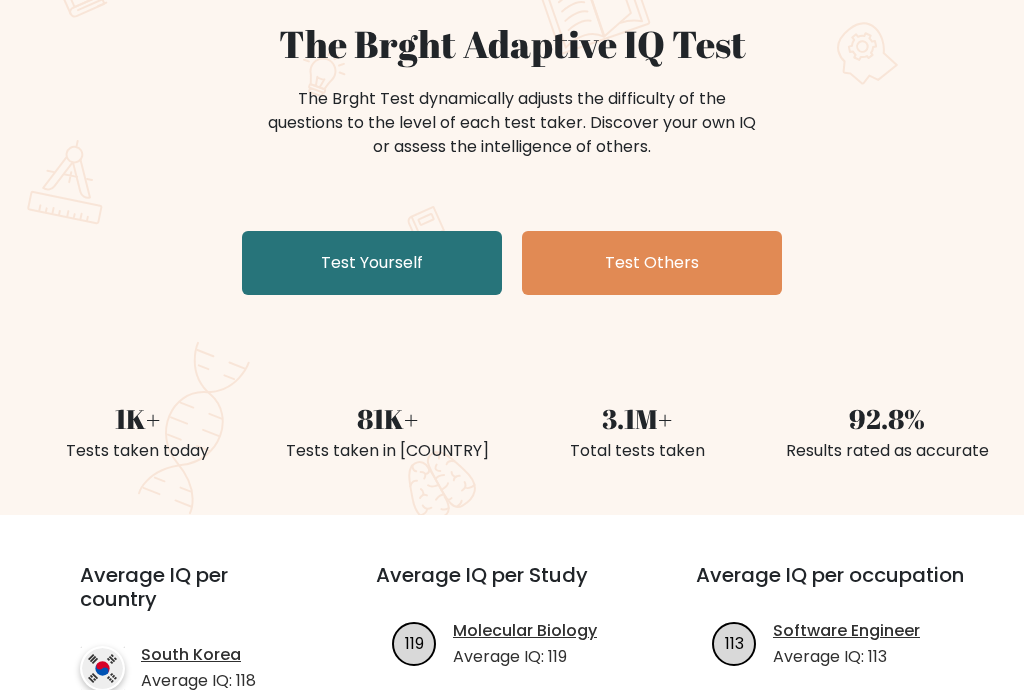 click on "Test Yourself" at bounding box center [372, 264] 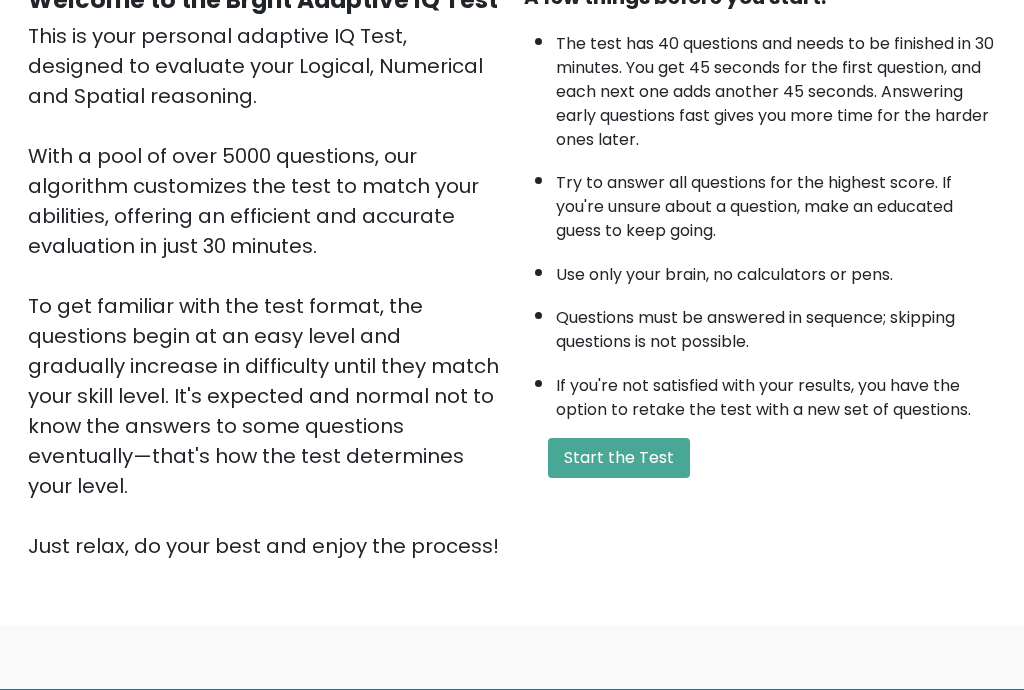 scroll, scrollTop: 277, scrollLeft: 0, axis: vertical 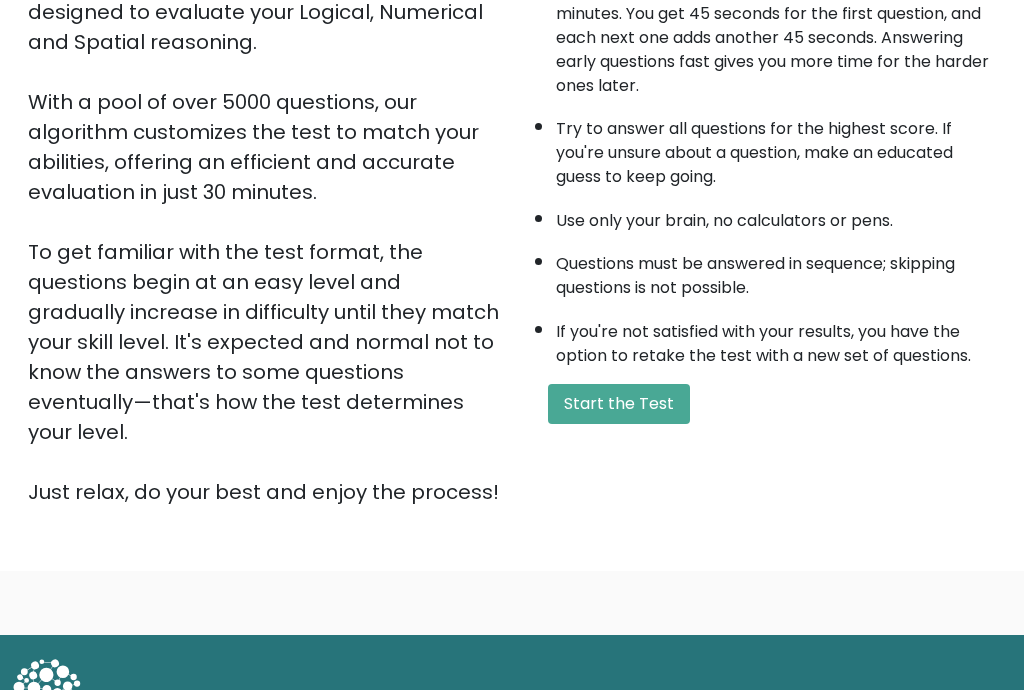 click on "Start the Test" at bounding box center (619, 405) 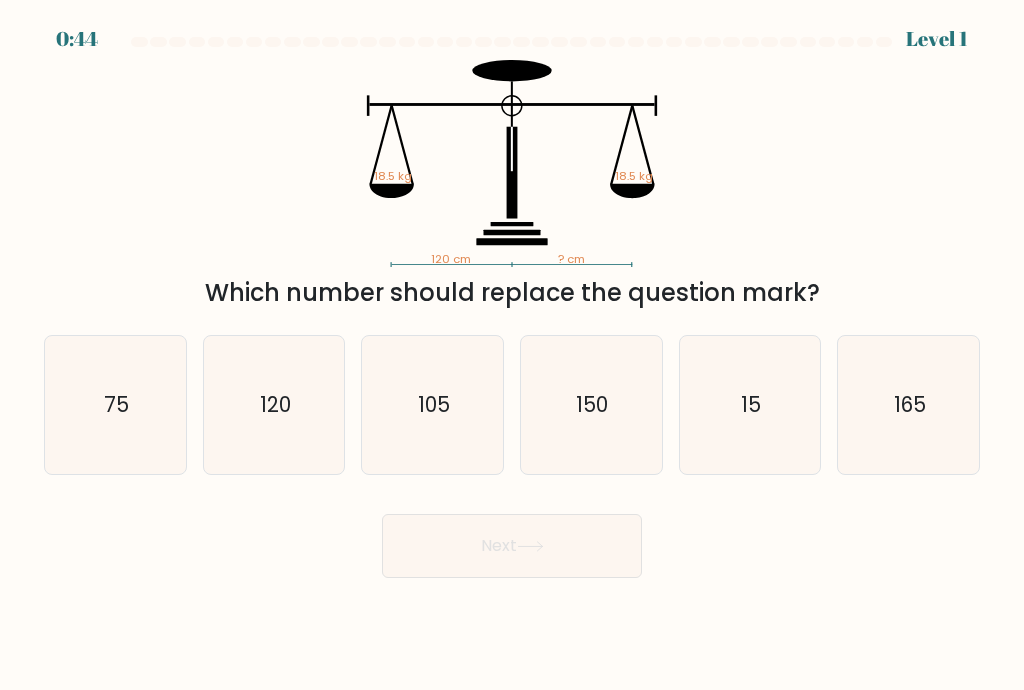 scroll, scrollTop: 0, scrollLeft: 0, axis: both 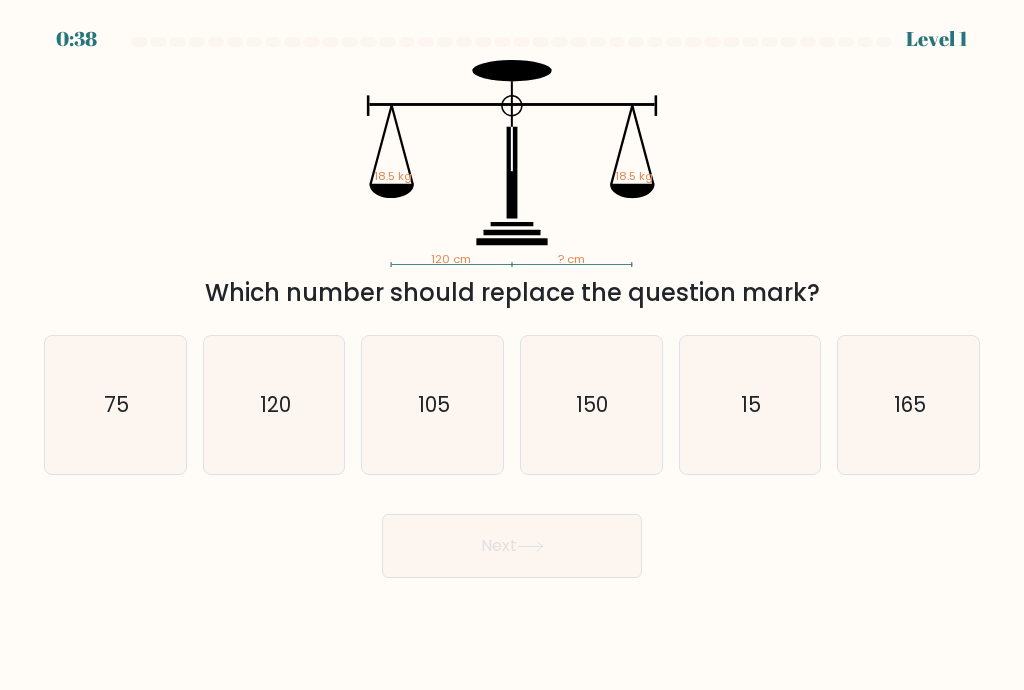 click on "120" at bounding box center (275, 404) 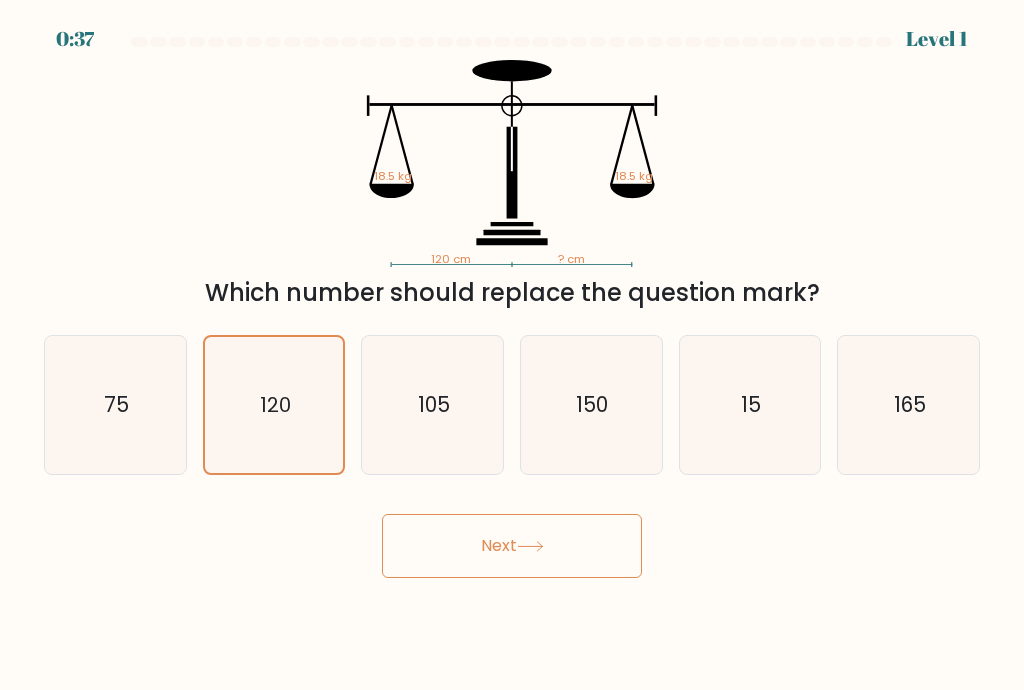 click on "Next" at bounding box center (512, 546) 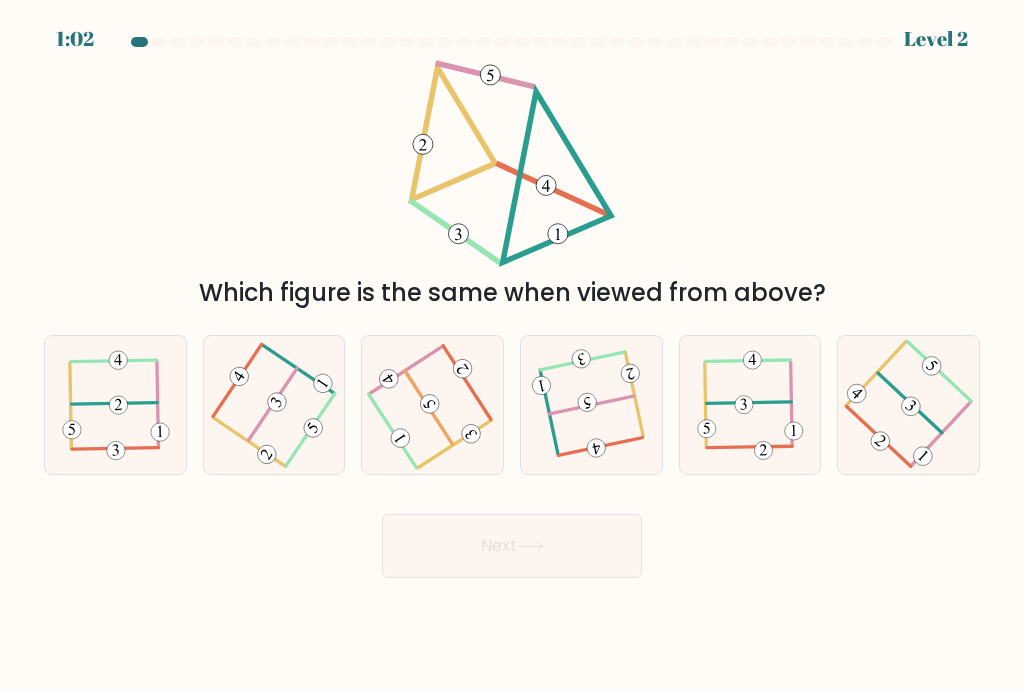 click at bounding box center [591, 405] 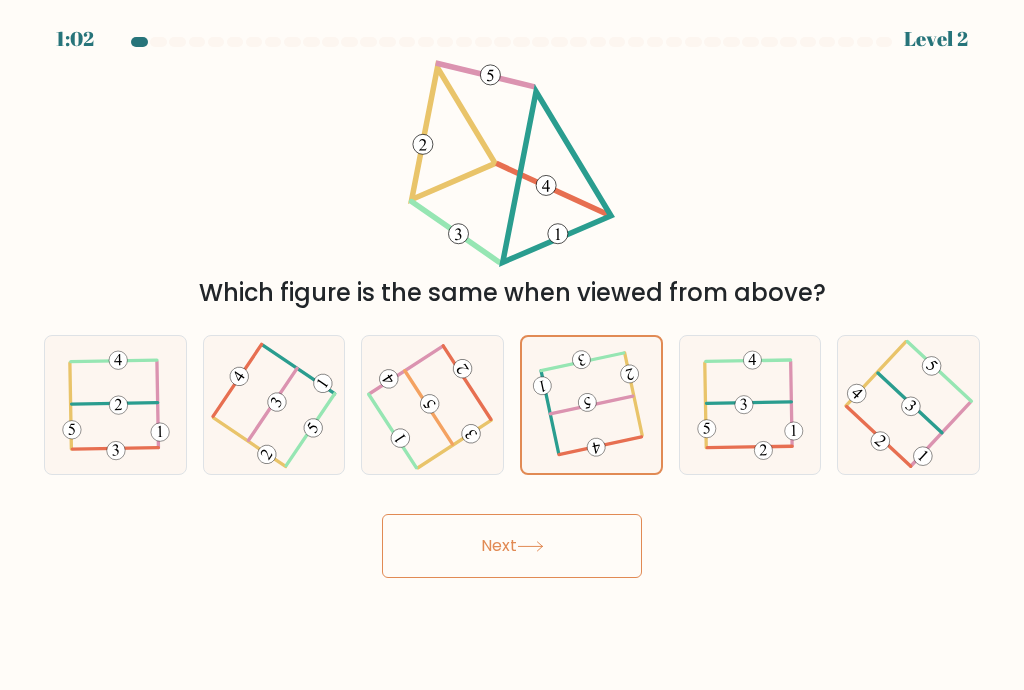 click on "Next" at bounding box center (512, 546) 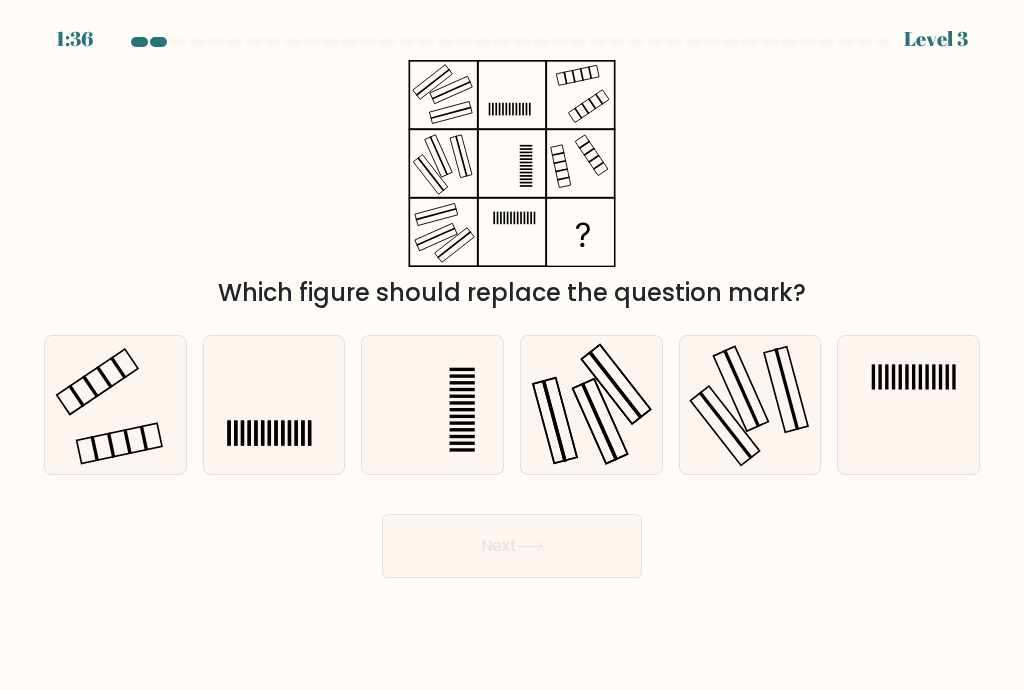 click at bounding box center [115, 405] 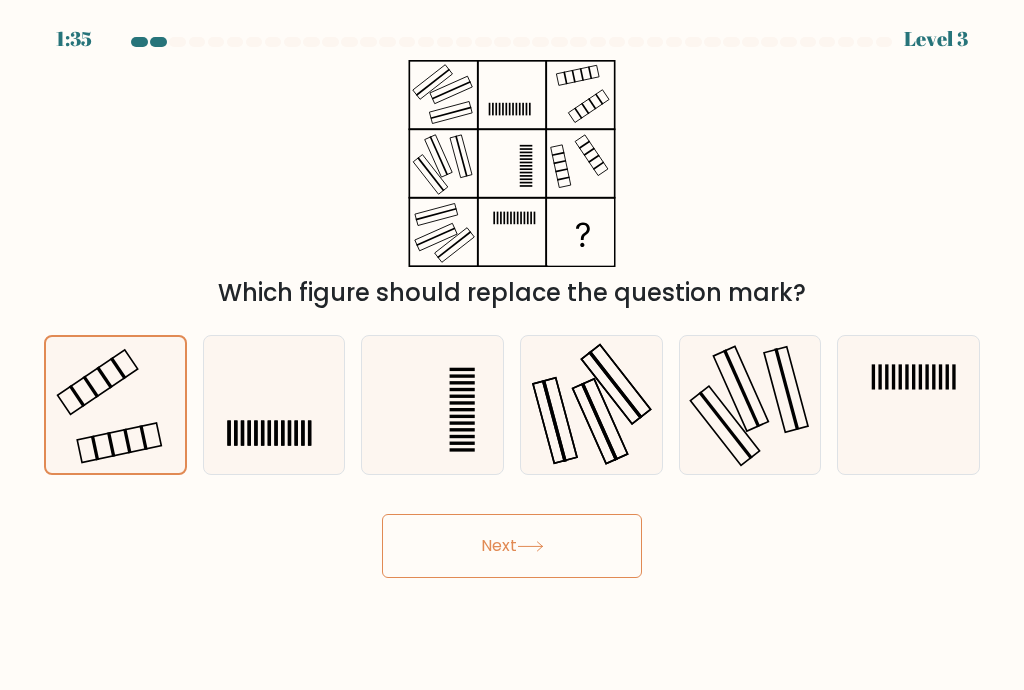 click on "Next" at bounding box center [512, 546] 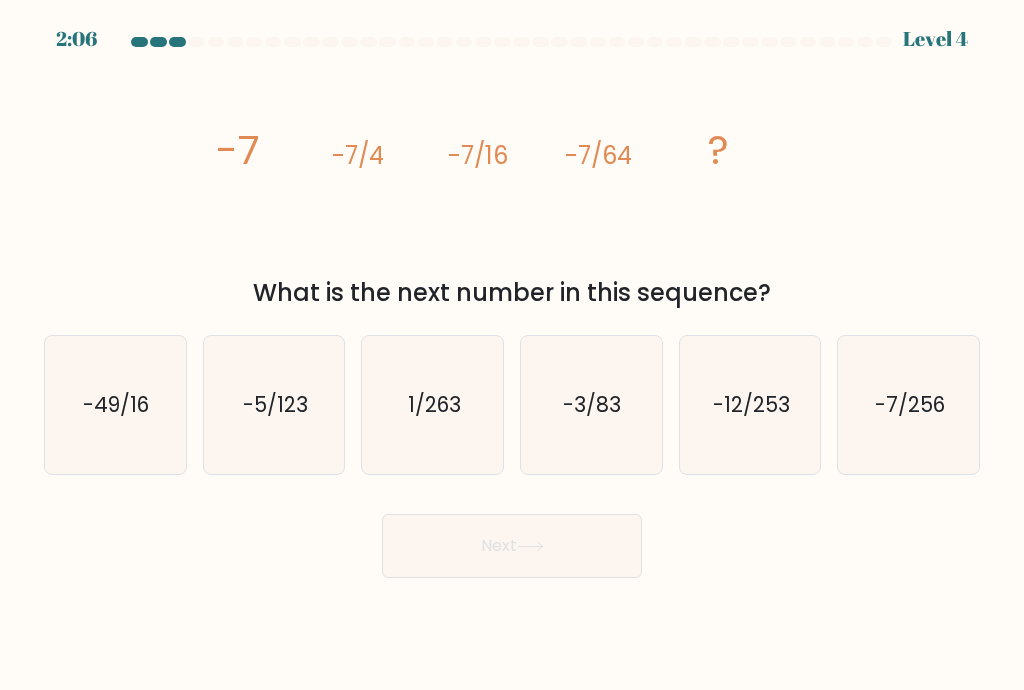 click on "-7/256" at bounding box center [909, 405] 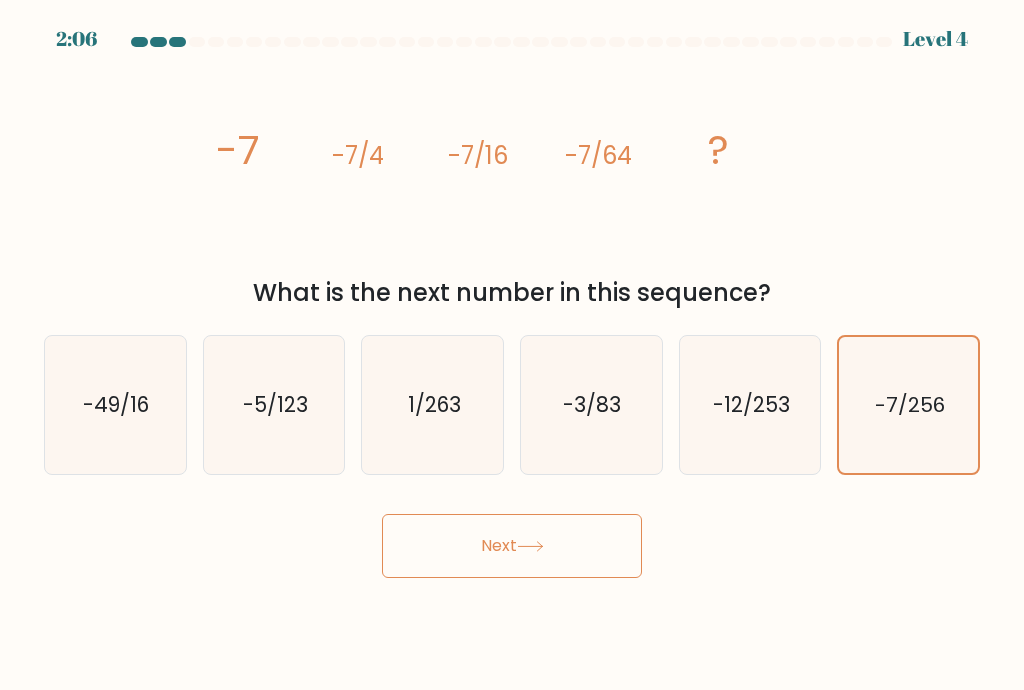 click on "Next" at bounding box center (512, 546) 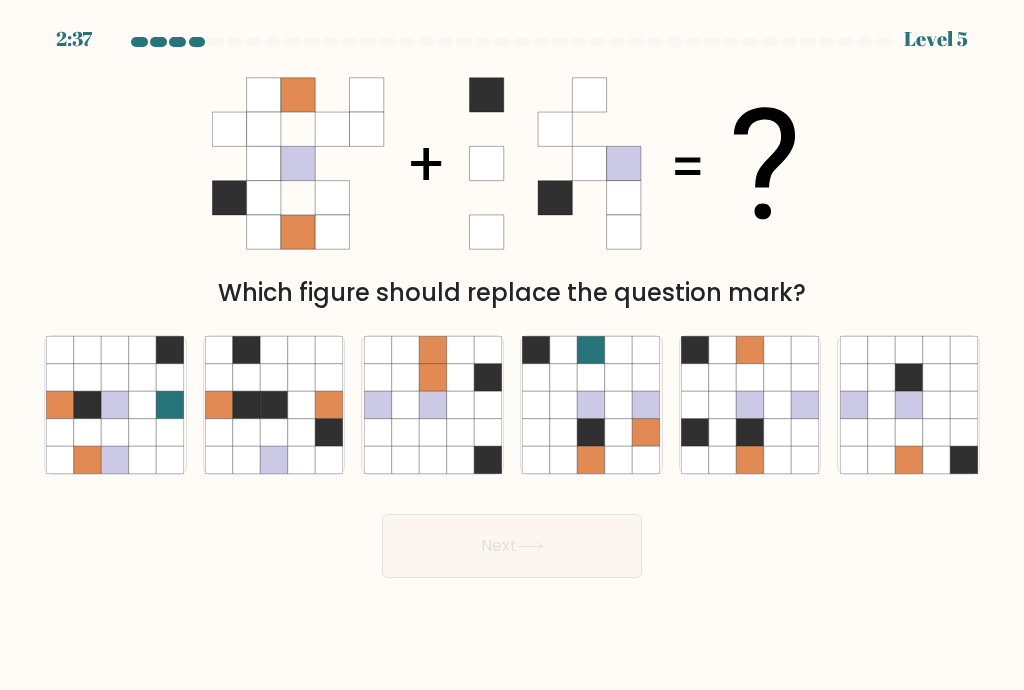 click at bounding box center (749, 432) 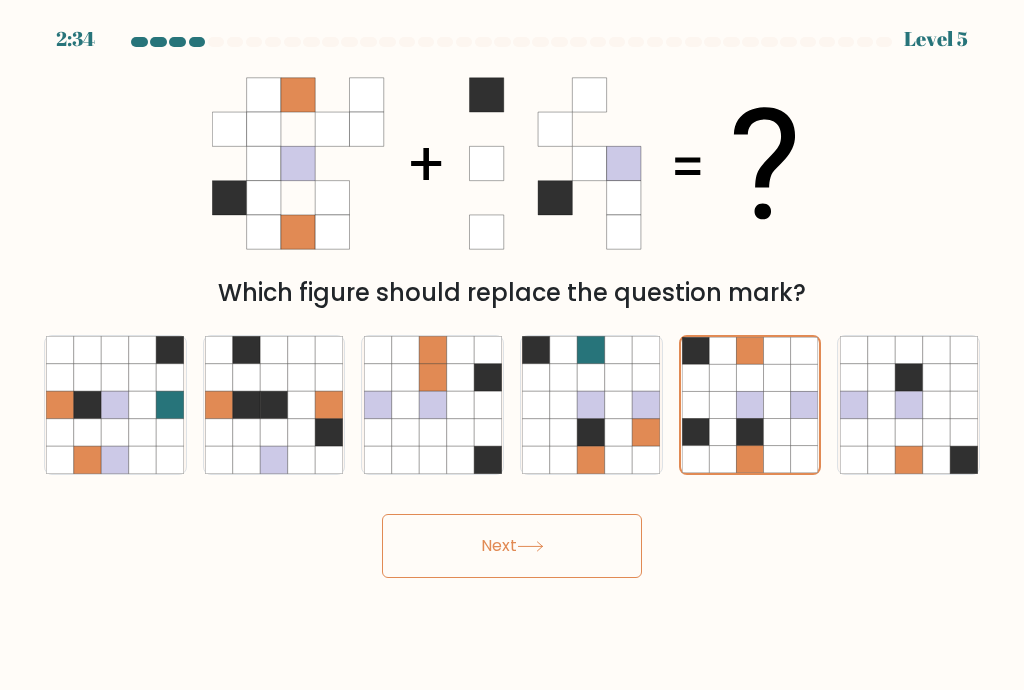 click on "Next" at bounding box center (512, 546) 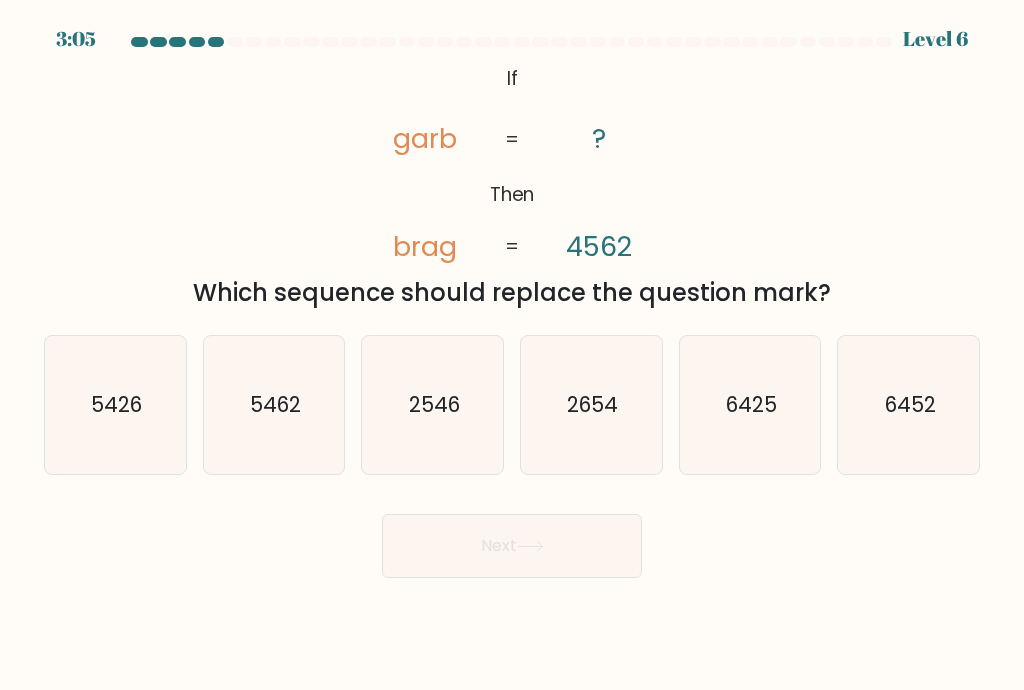 click on "2654" at bounding box center [591, 405] 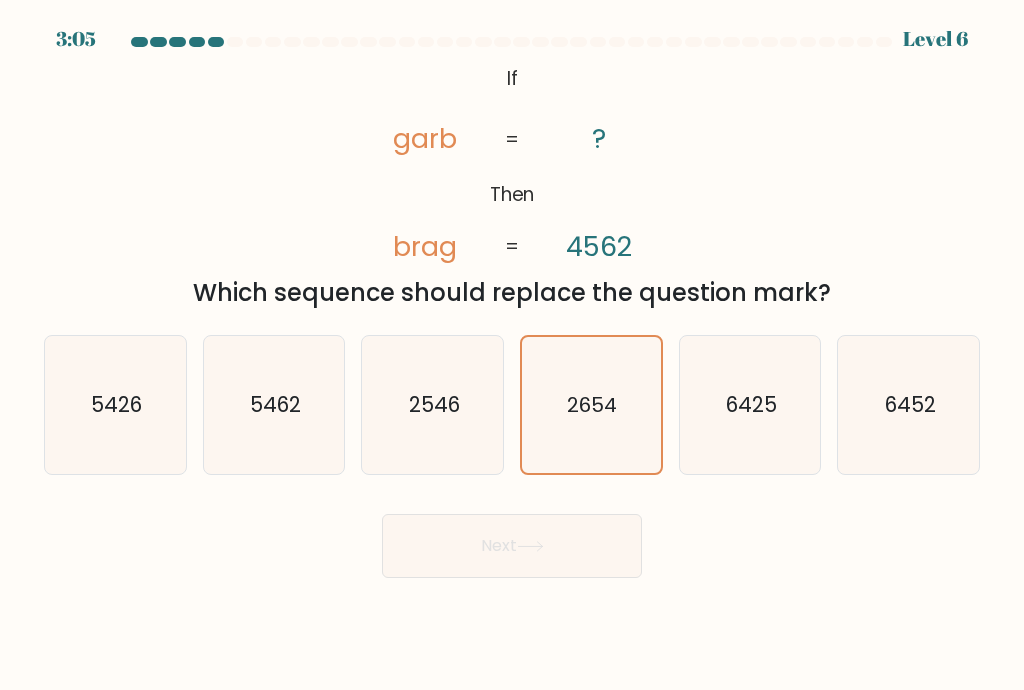 click on "Next" at bounding box center [512, 546] 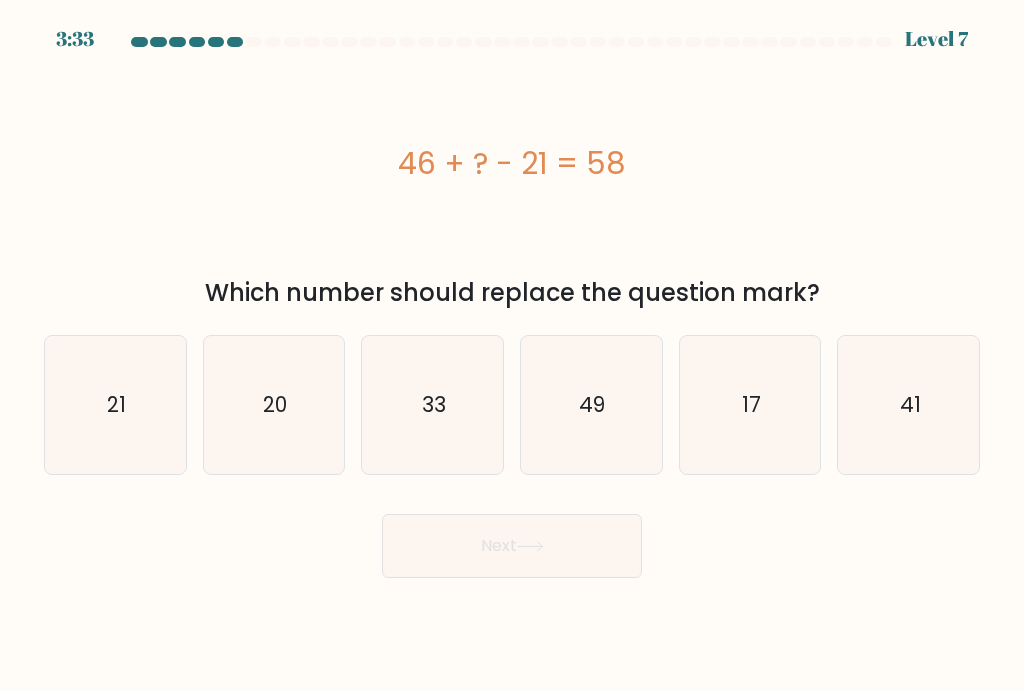 click on "33" at bounding box center [433, 405] 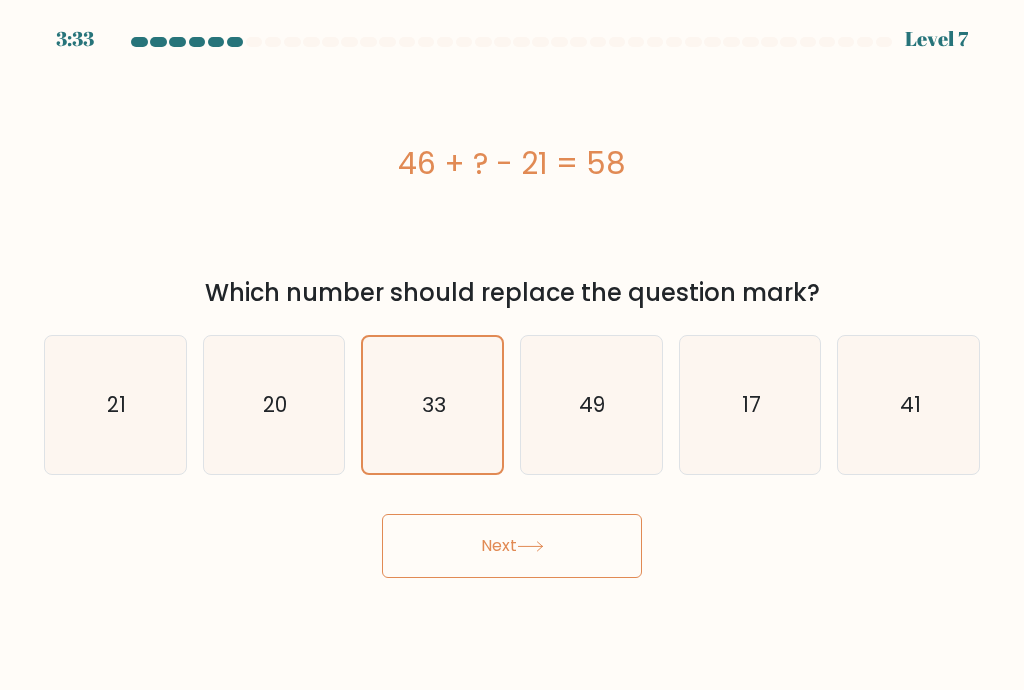 click on "Next" at bounding box center (512, 546) 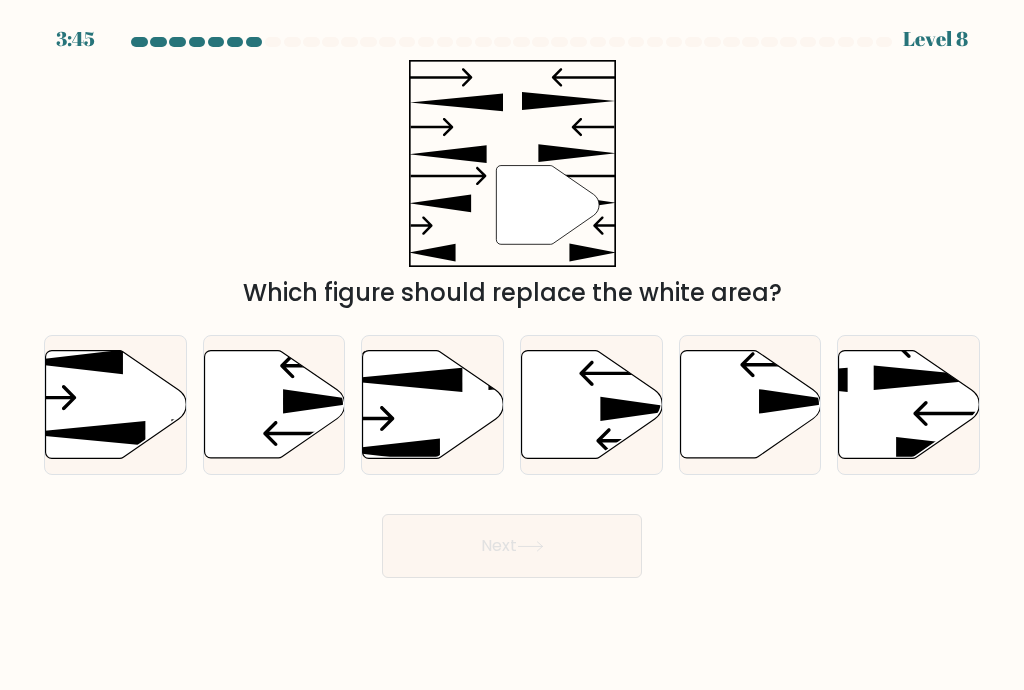 click at bounding box center (750, 405) 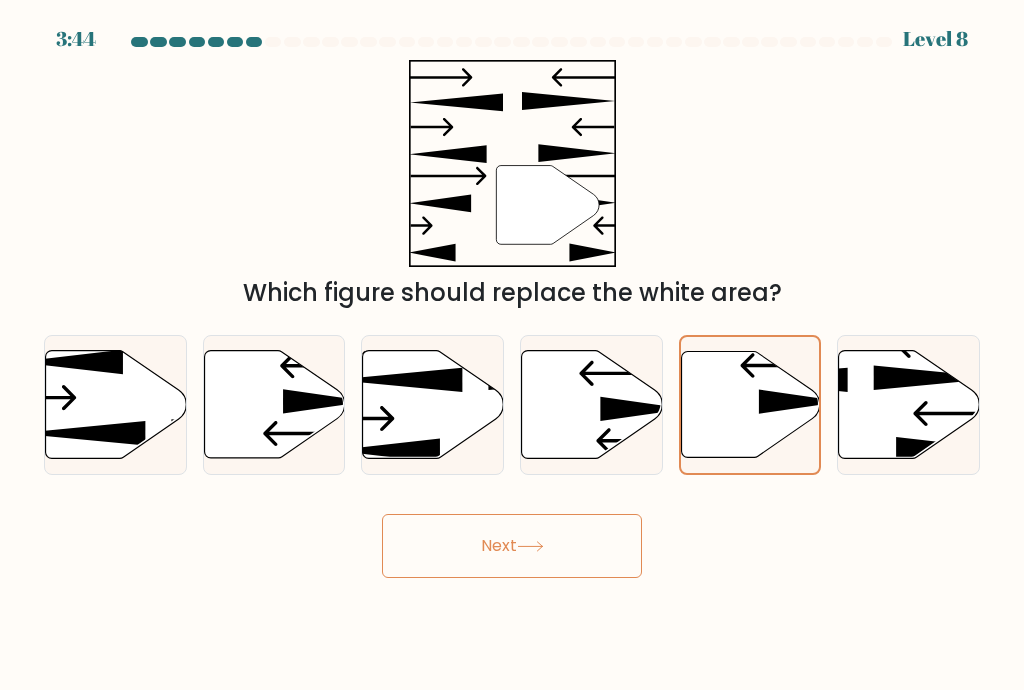 click on "Next" at bounding box center (512, 546) 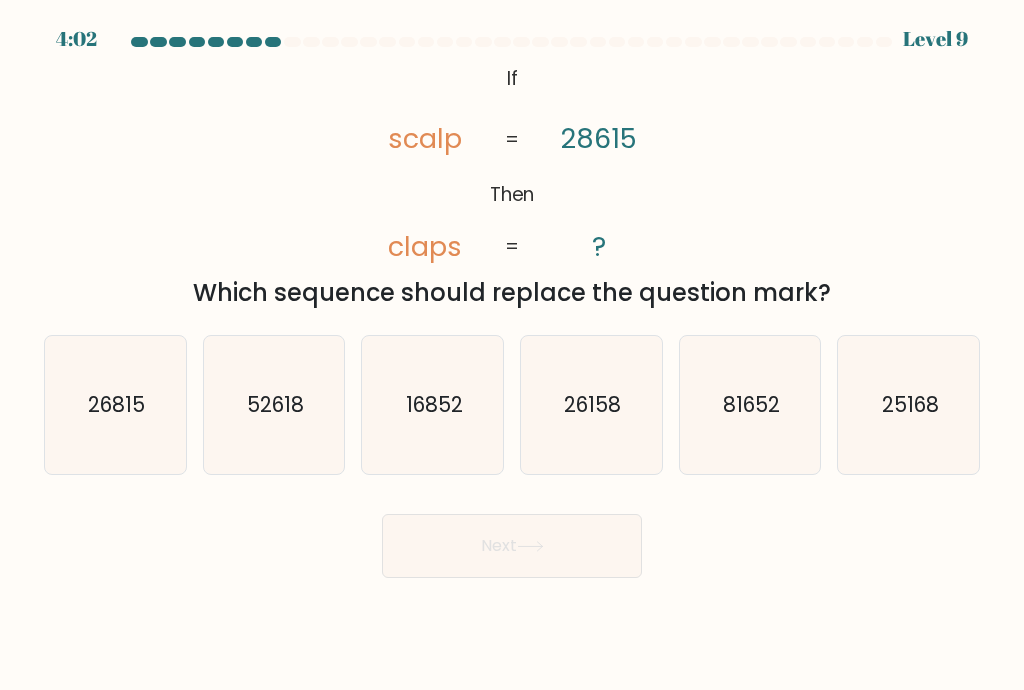 click on "81652" at bounding box center (750, 405) 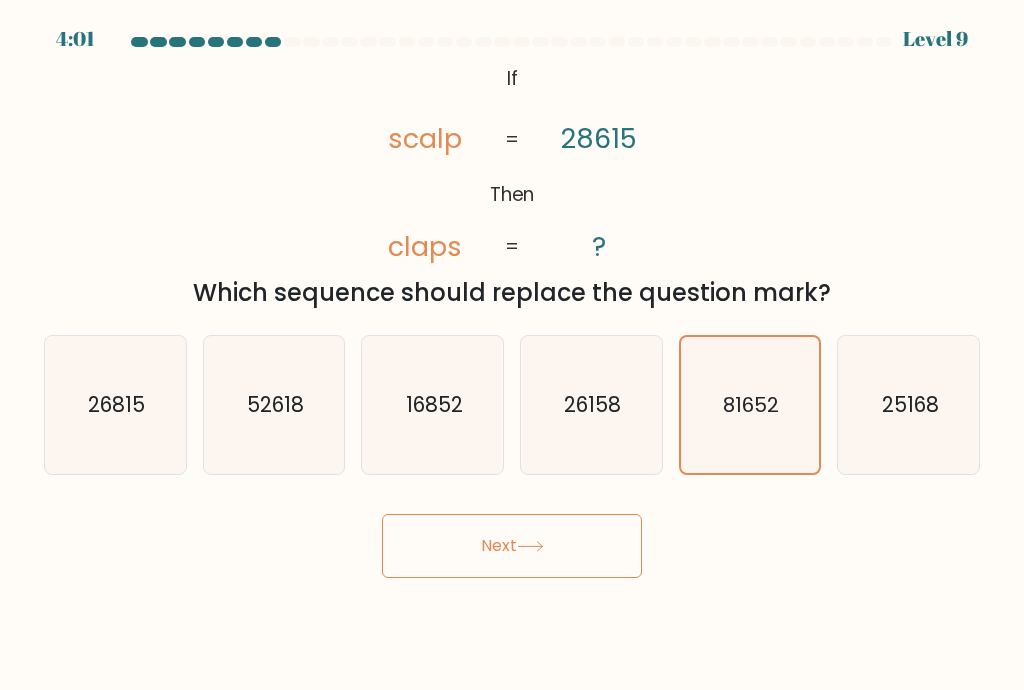 click on "Next" at bounding box center (512, 546) 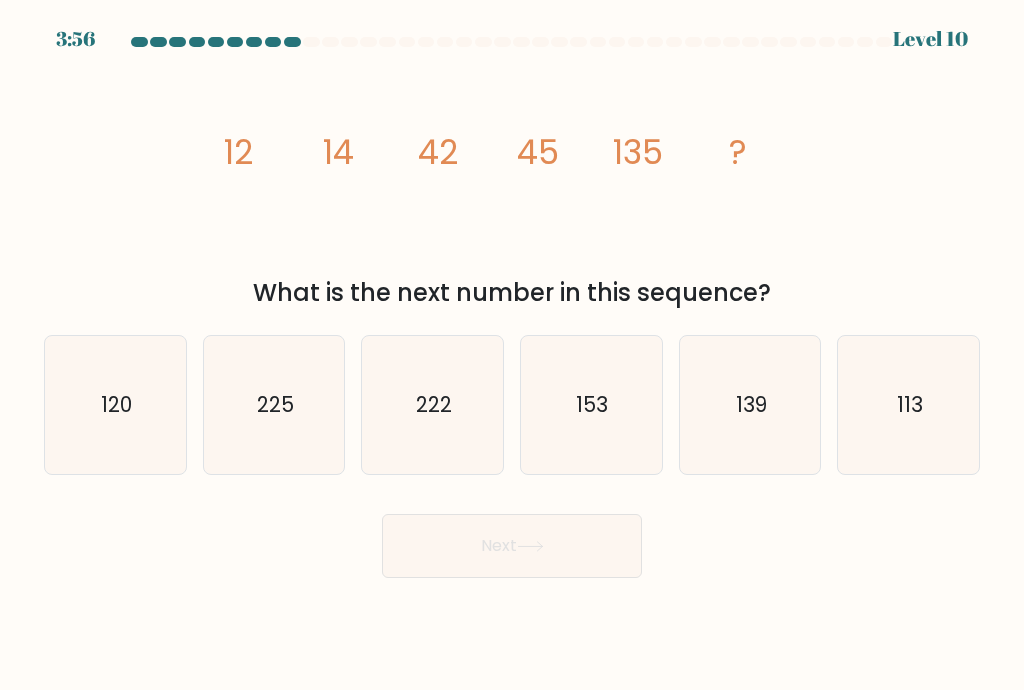 click on "139" at bounding box center [750, 405] 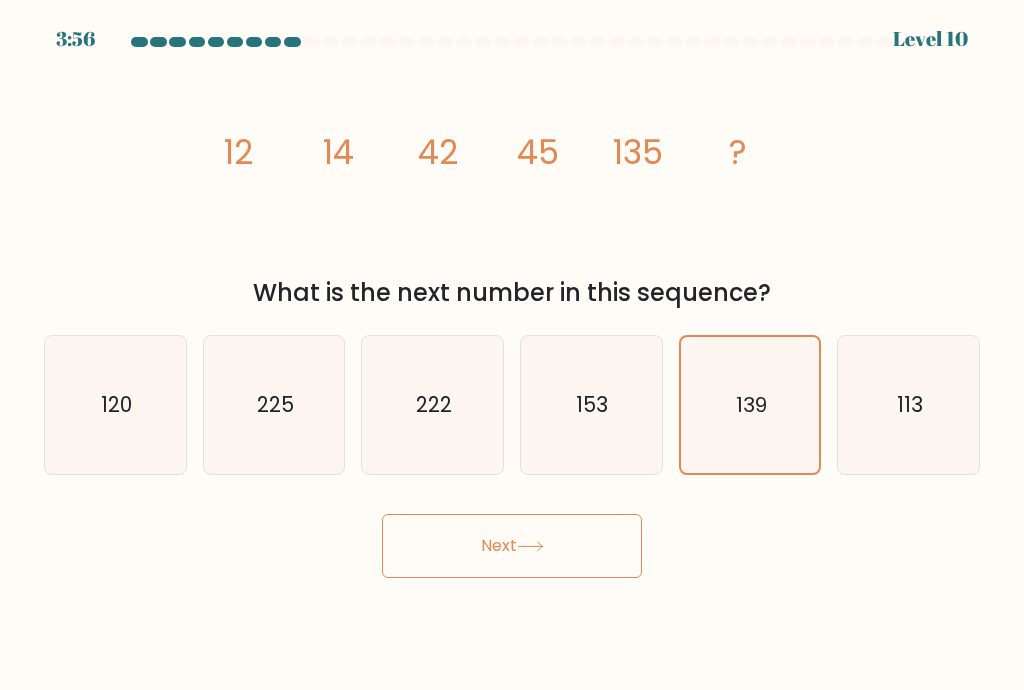 click on "Next" at bounding box center [512, 546] 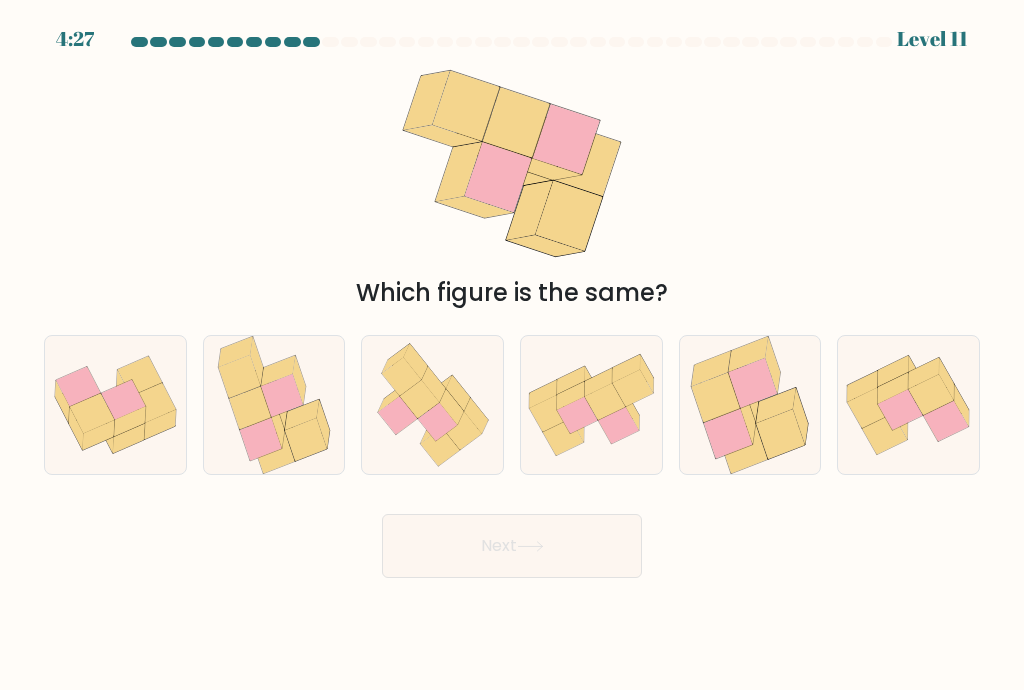 click at bounding box center [947, 379] 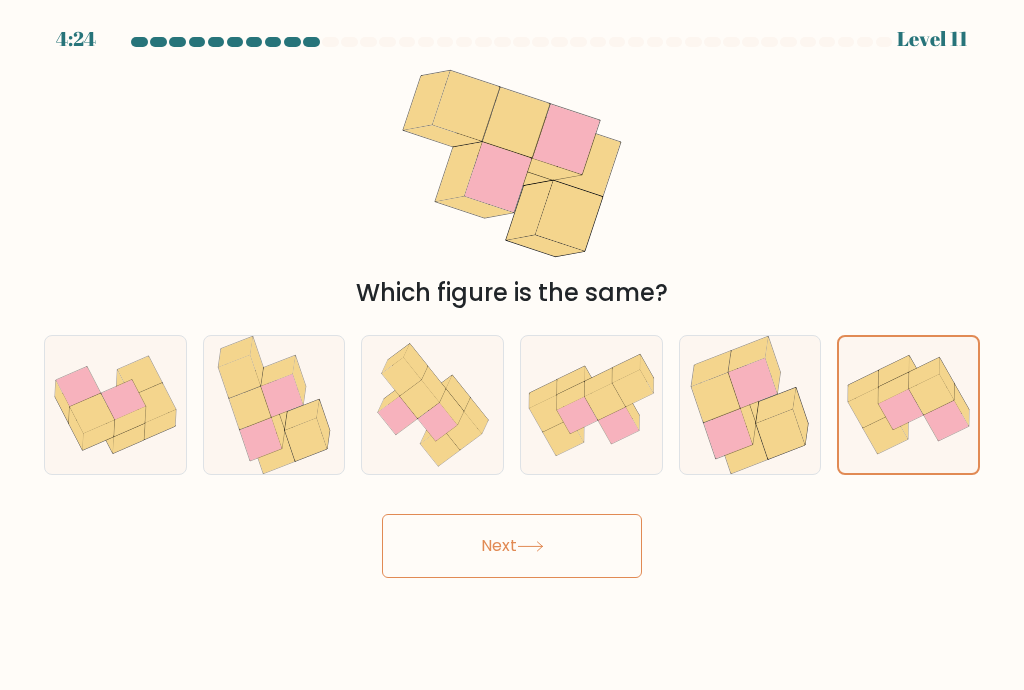click at bounding box center (433, 405) 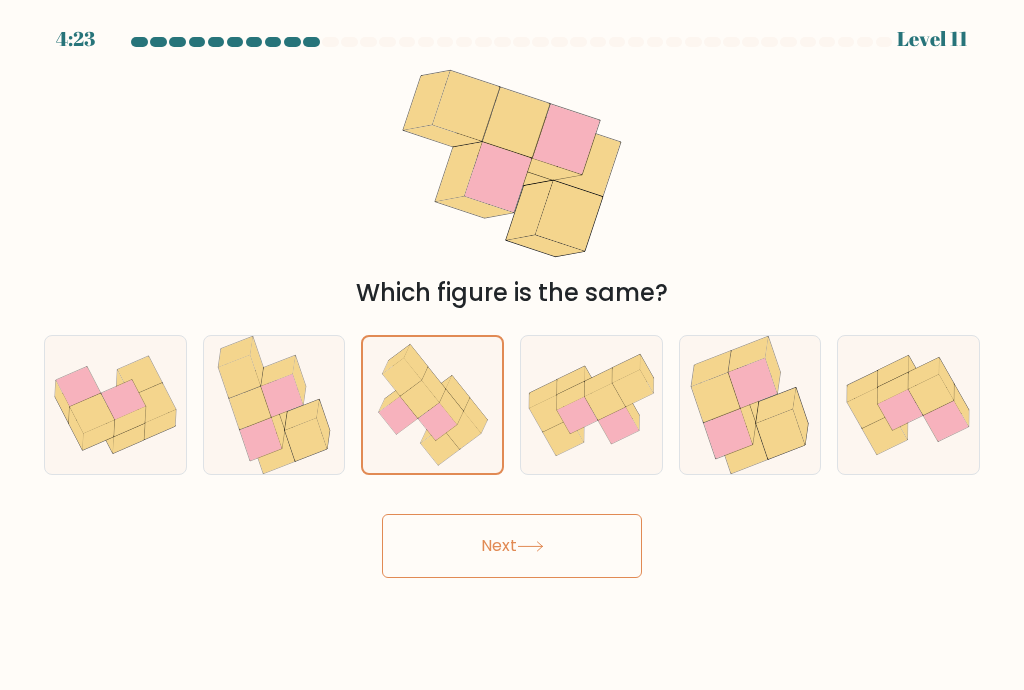 click on "Next" at bounding box center (512, 546) 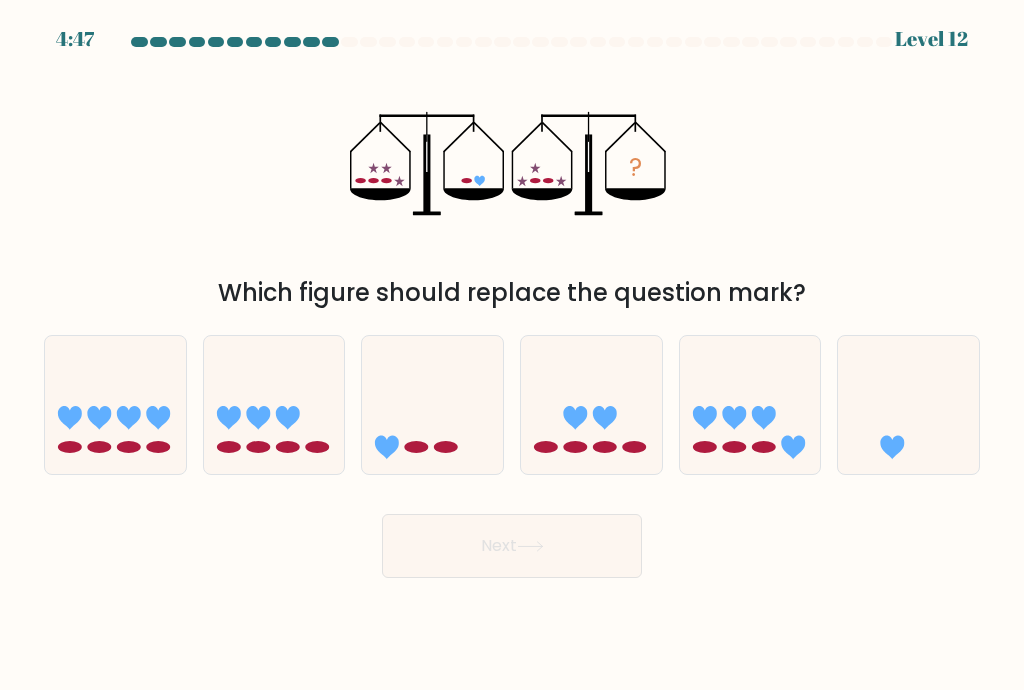 click at bounding box center [908, 405] 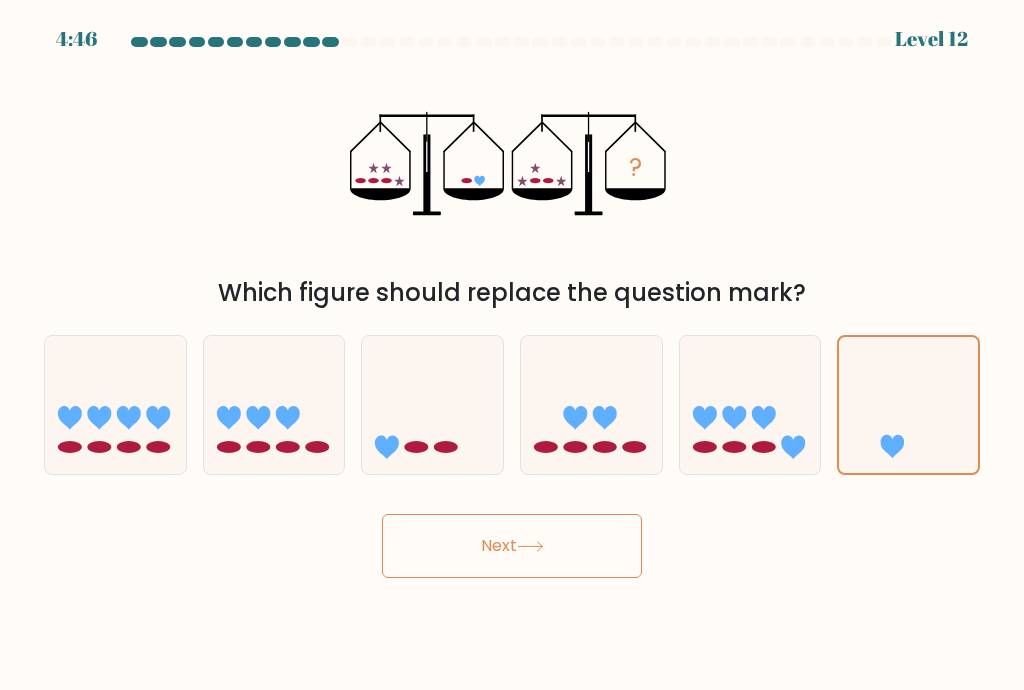 click on "Next" at bounding box center (512, 546) 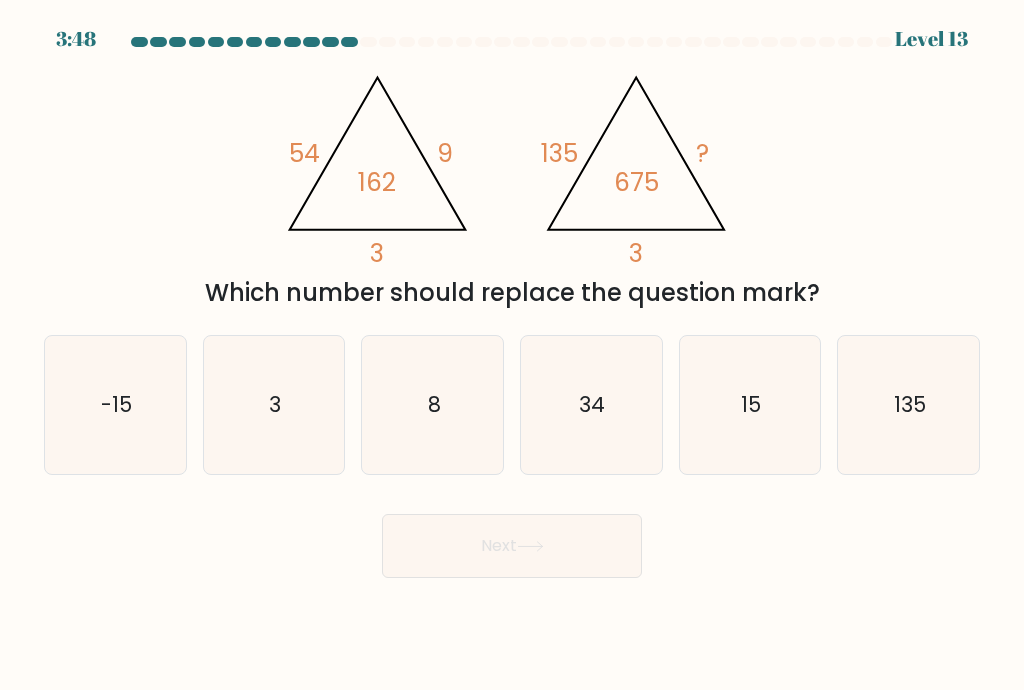 click on "8" at bounding box center [433, 405] 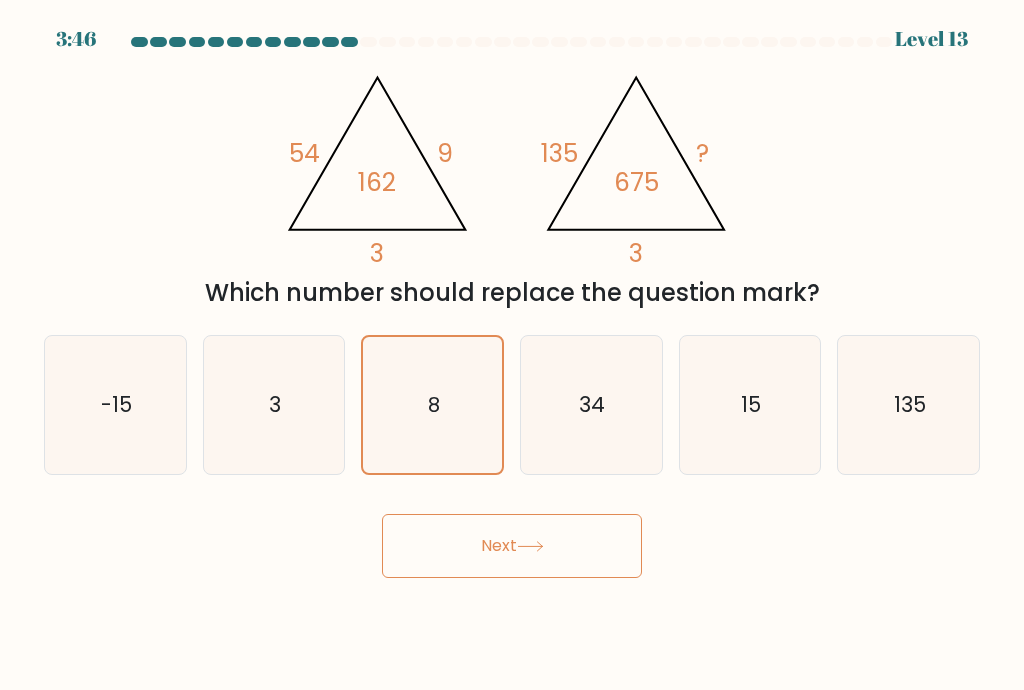 click on "34" at bounding box center (591, 405) 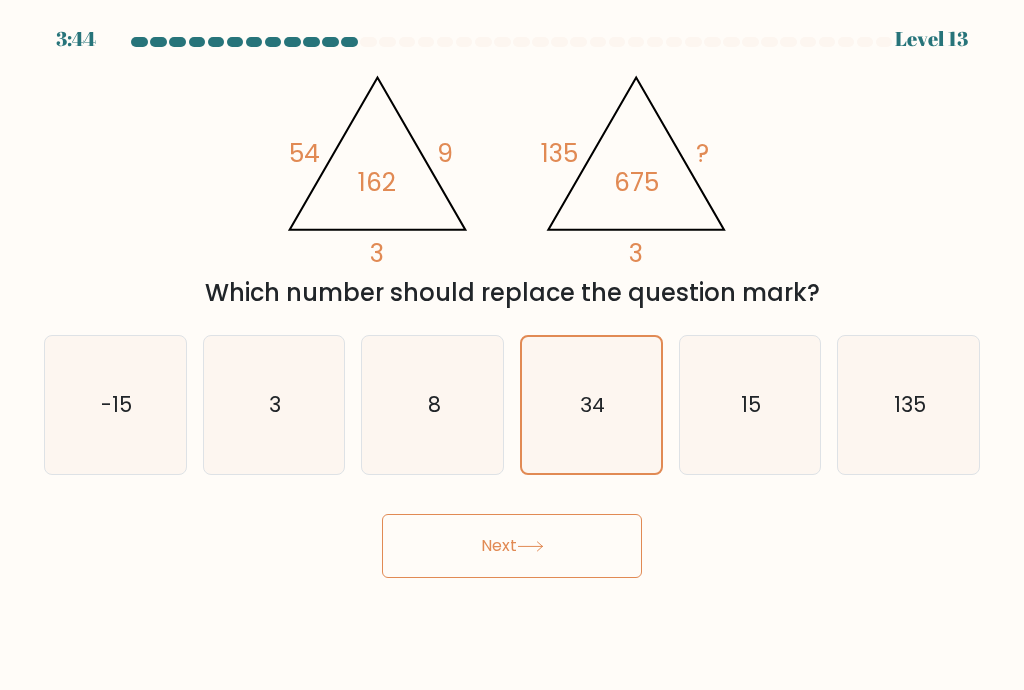 click on "15" at bounding box center (750, 405) 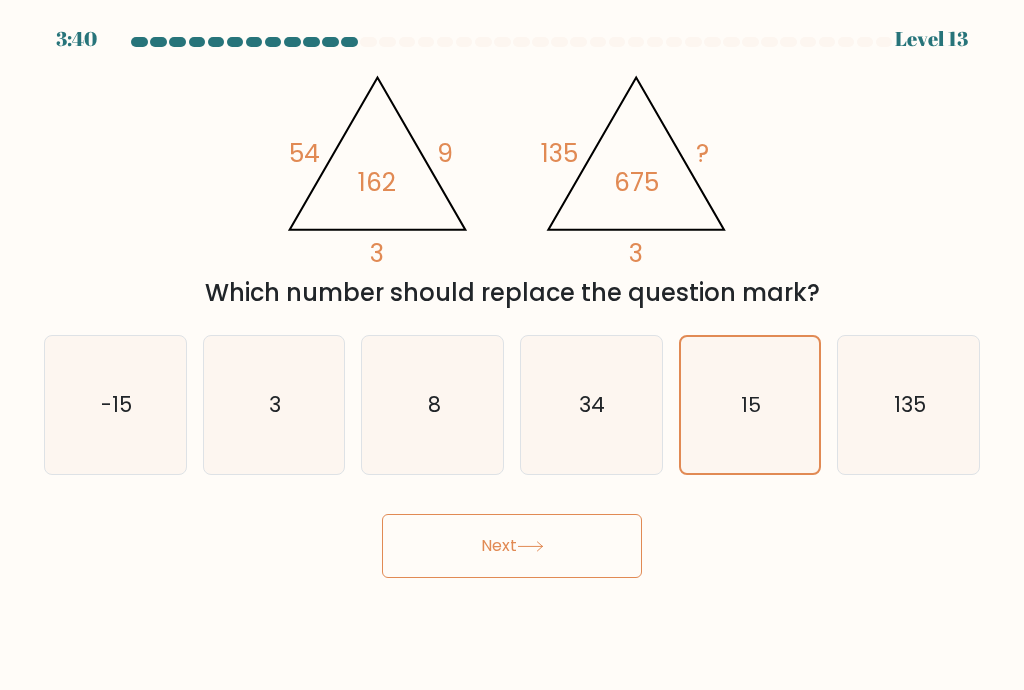click on "Next" at bounding box center [512, 546] 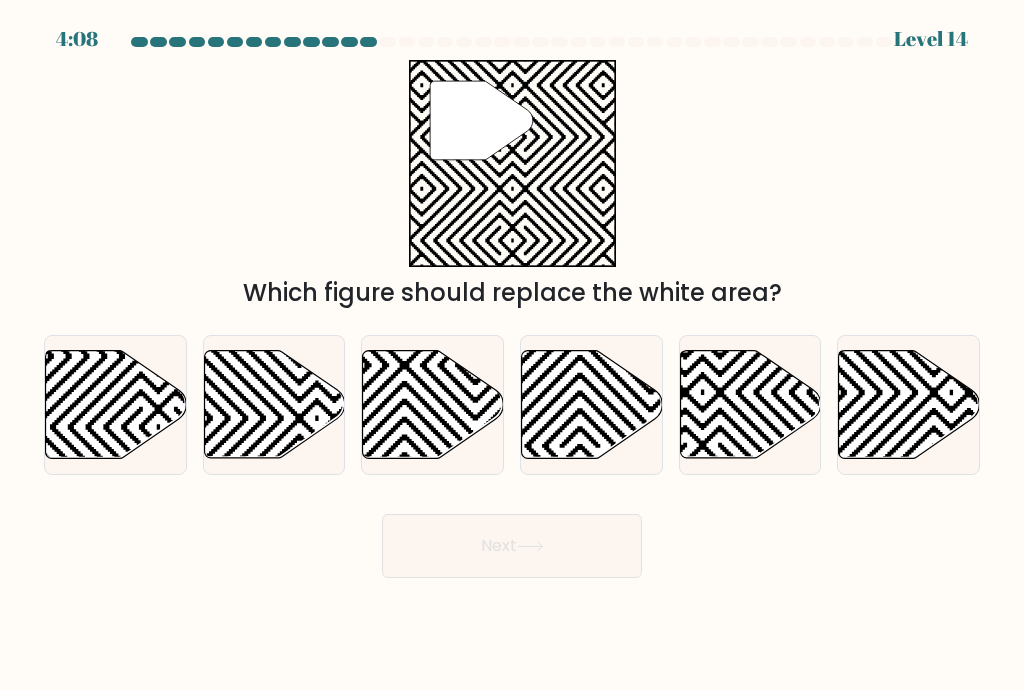 click at bounding box center [116, 405] 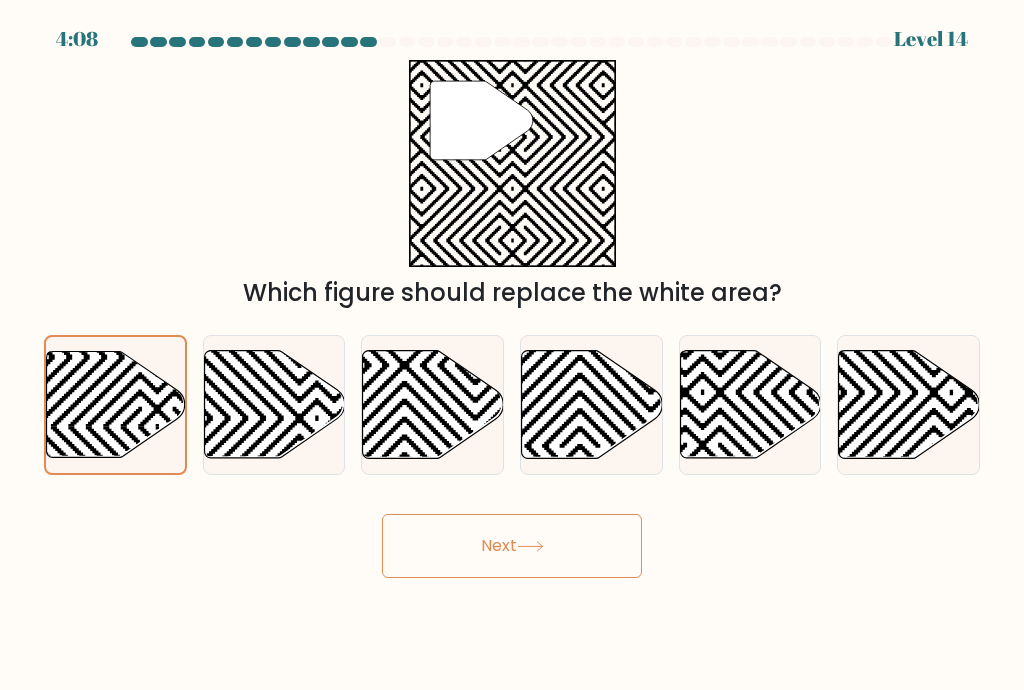 click on "Next" at bounding box center (512, 546) 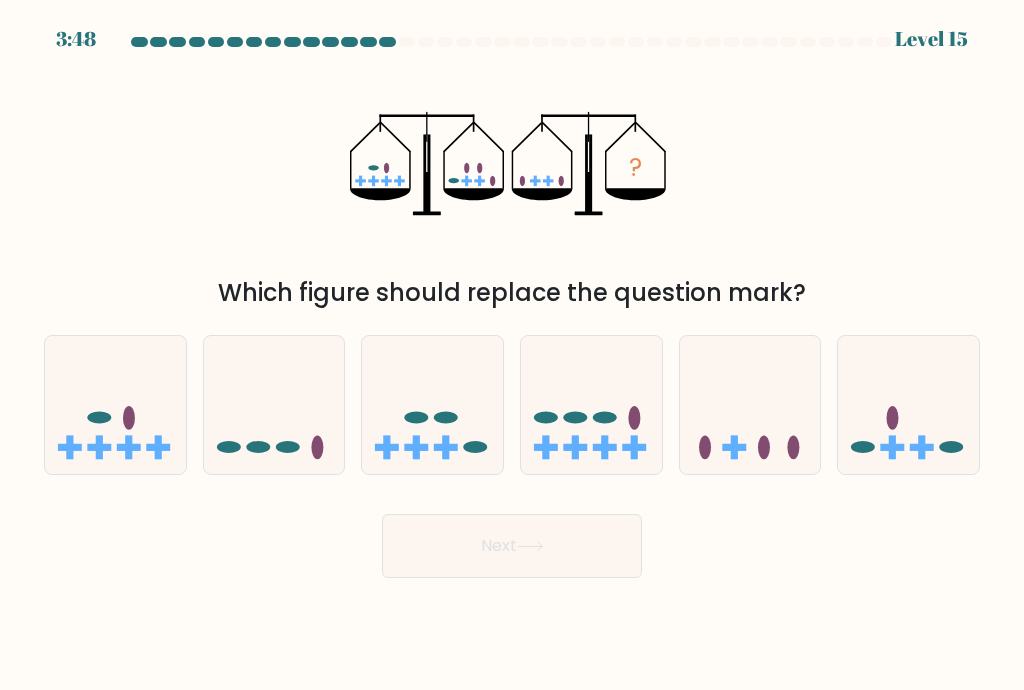 click at bounding box center [750, 405] 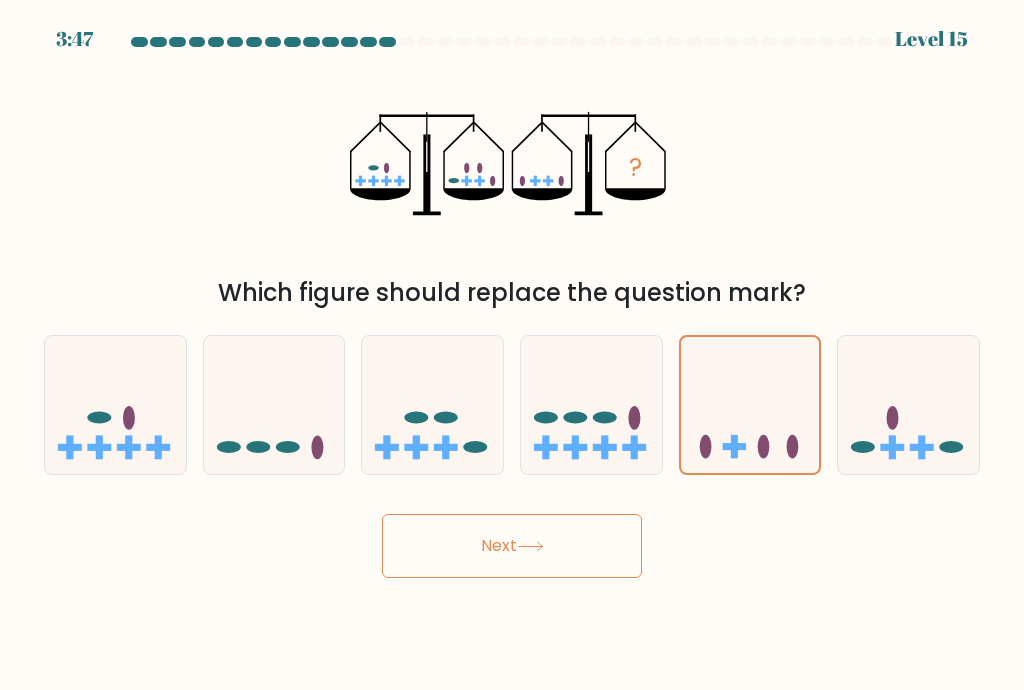 click on "Next" at bounding box center (512, 546) 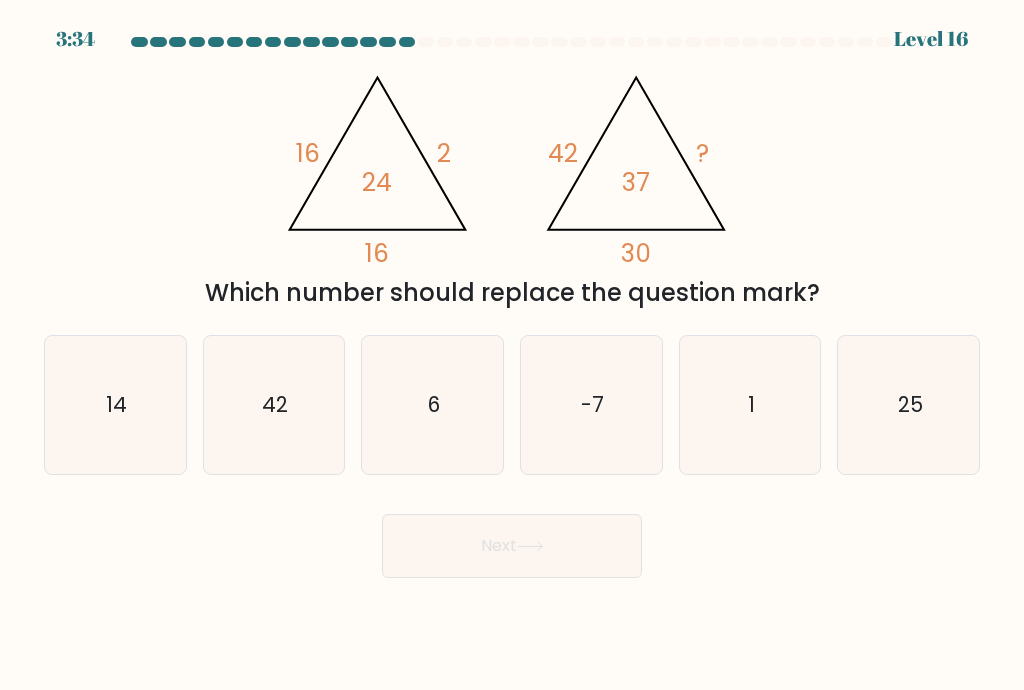 click on "42" at bounding box center [274, 405] 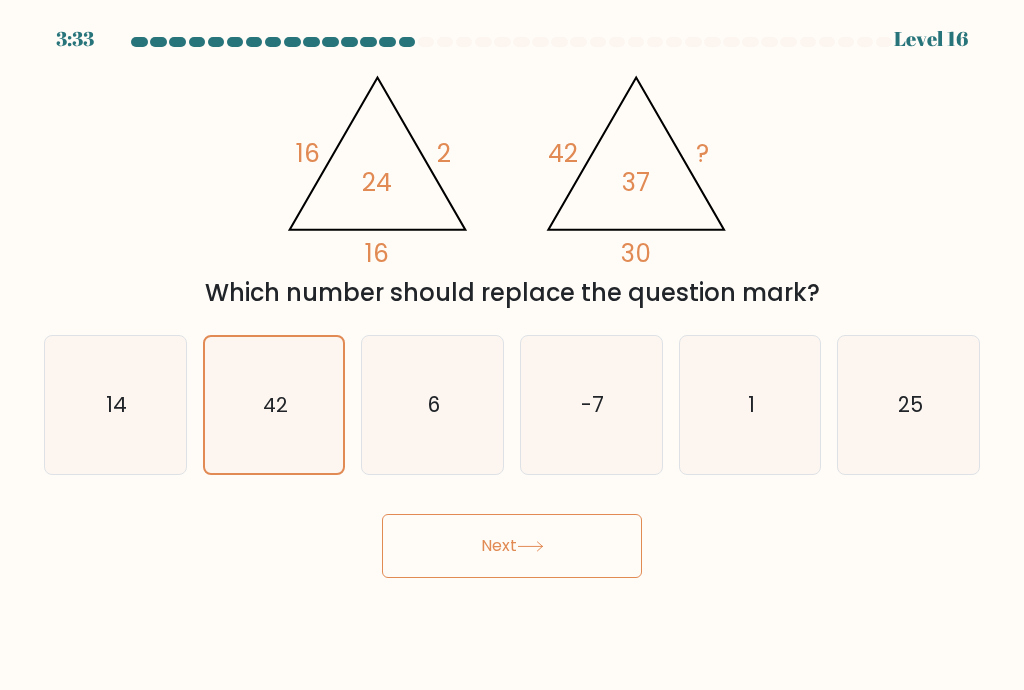 click on "Next" at bounding box center [512, 546] 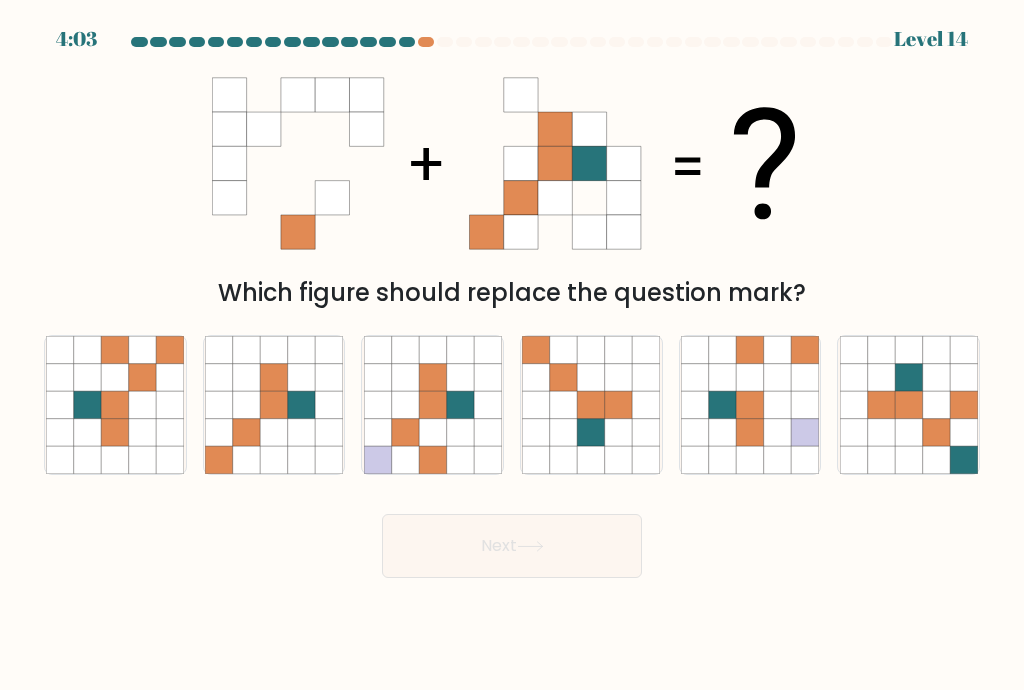 click at bounding box center [142, 432] 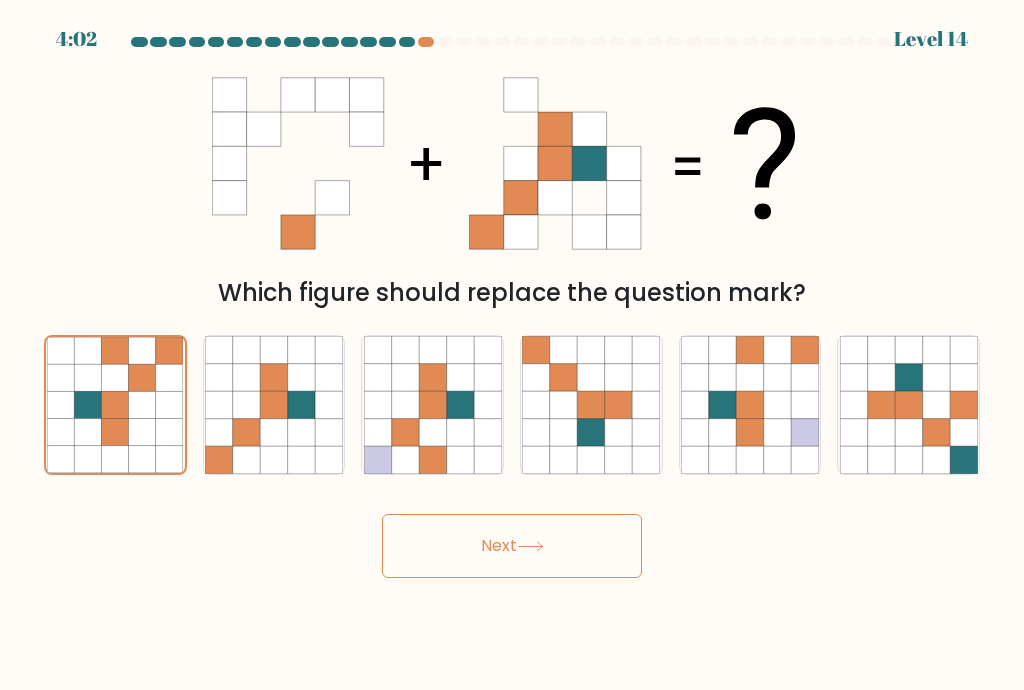 click at bounding box center (530, 546) 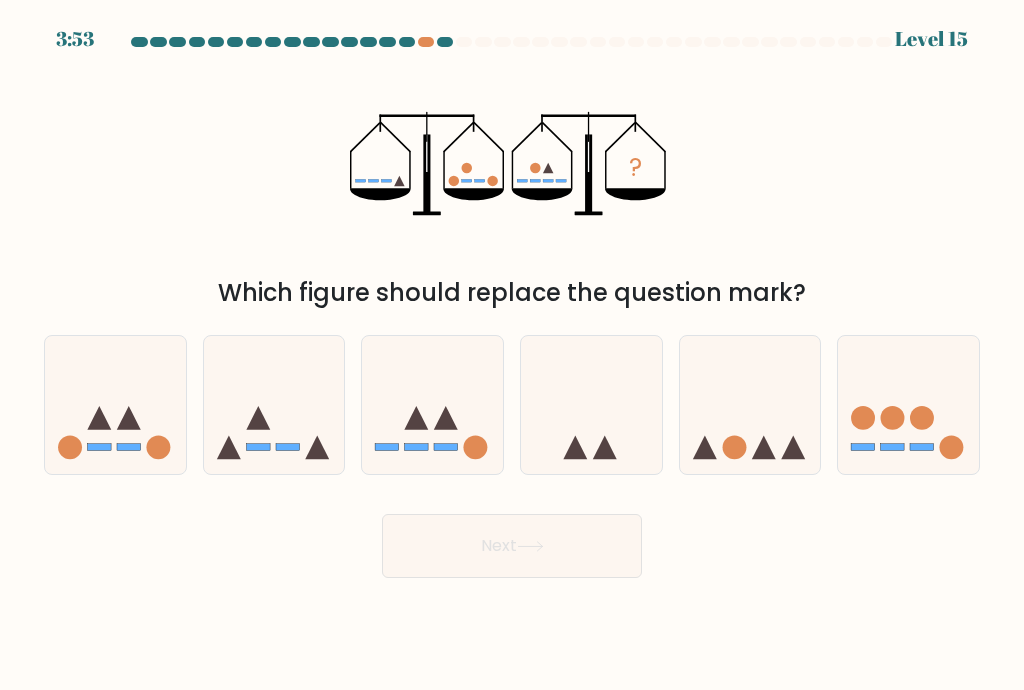 click at bounding box center [908, 405] 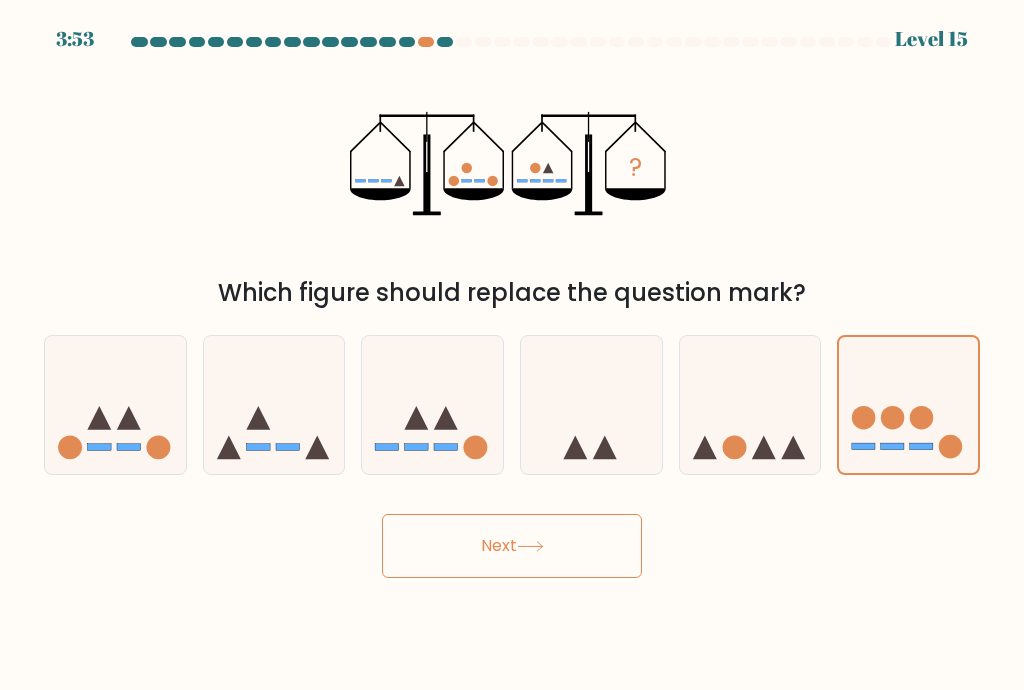 click on "Next" at bounding box center (512, 546) 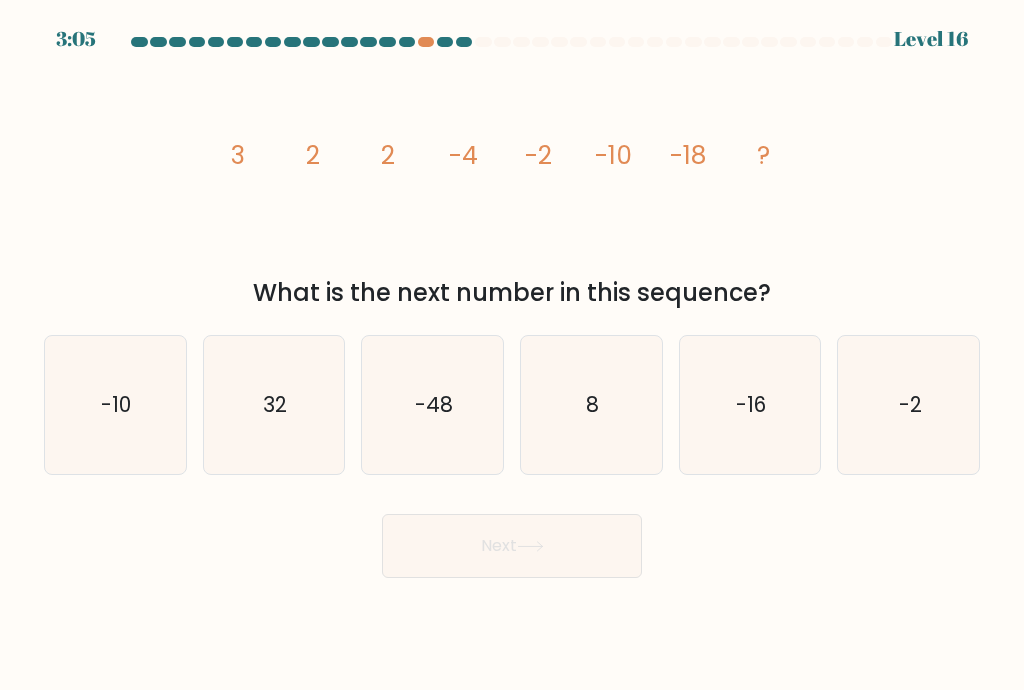 click on "-16" at bounding box center [750, 405] 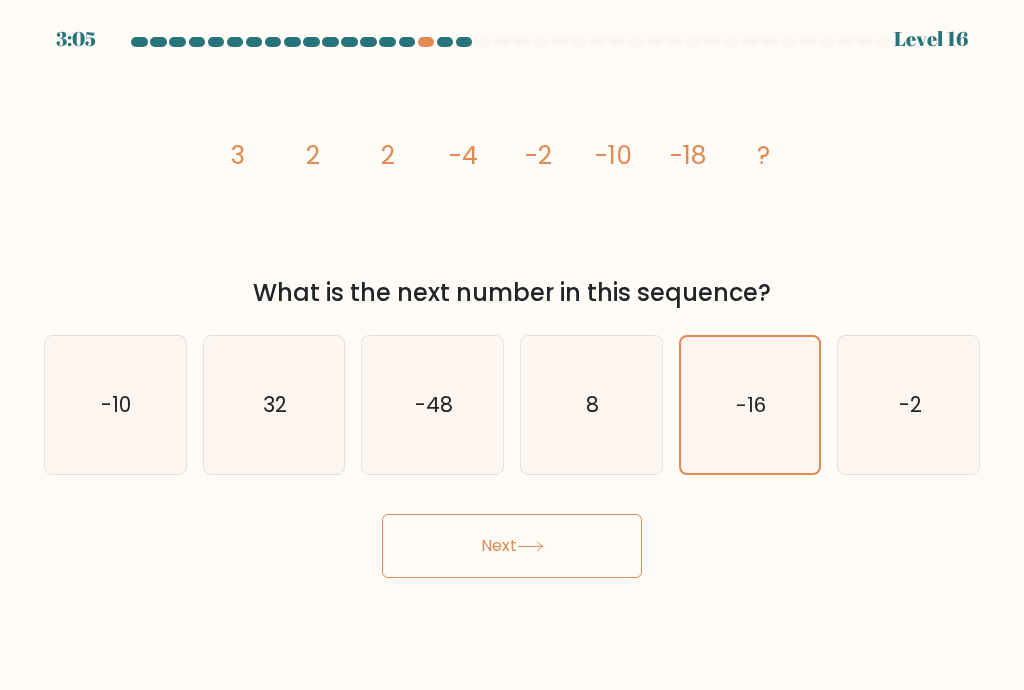 click on "Next" at bounding box center (512, 546) 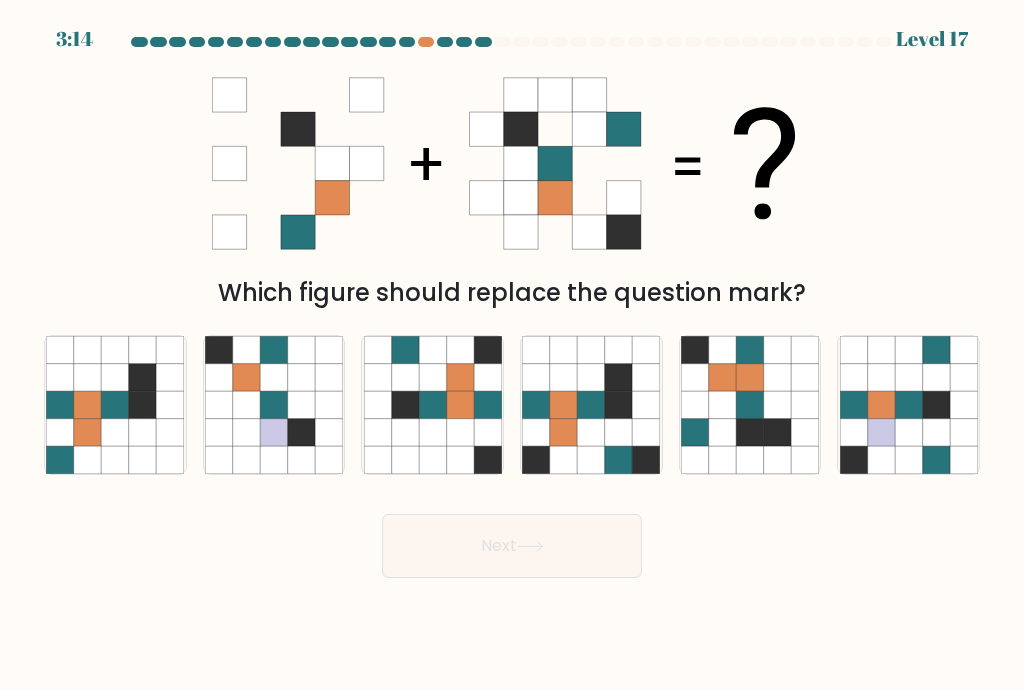 click at bounding box center (722, 404) 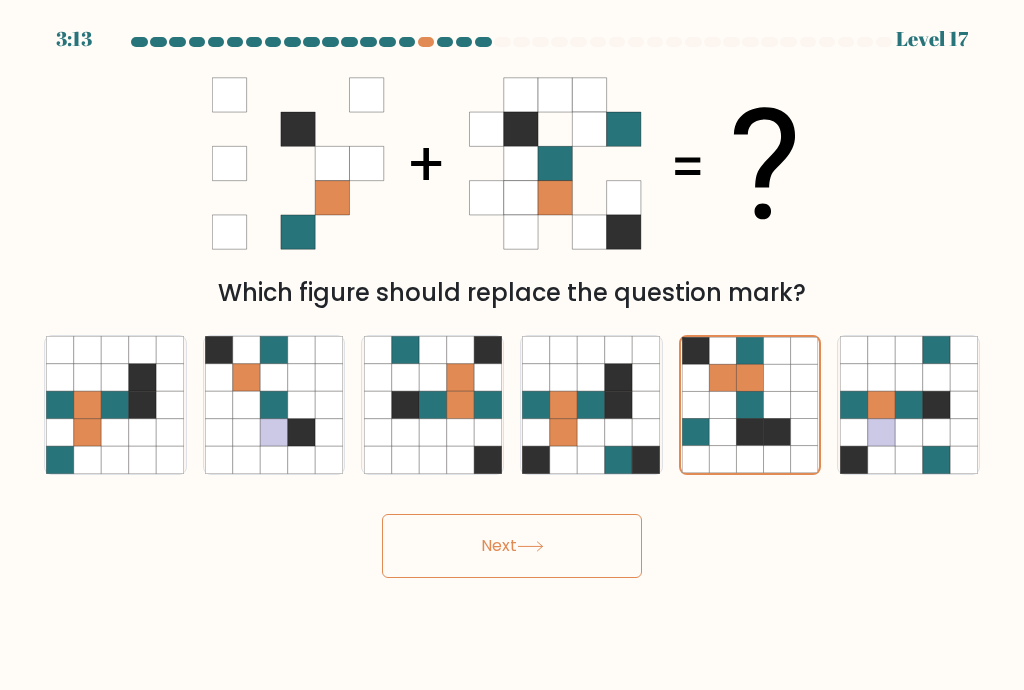 click on "Next" at bounding box center [512, 546] 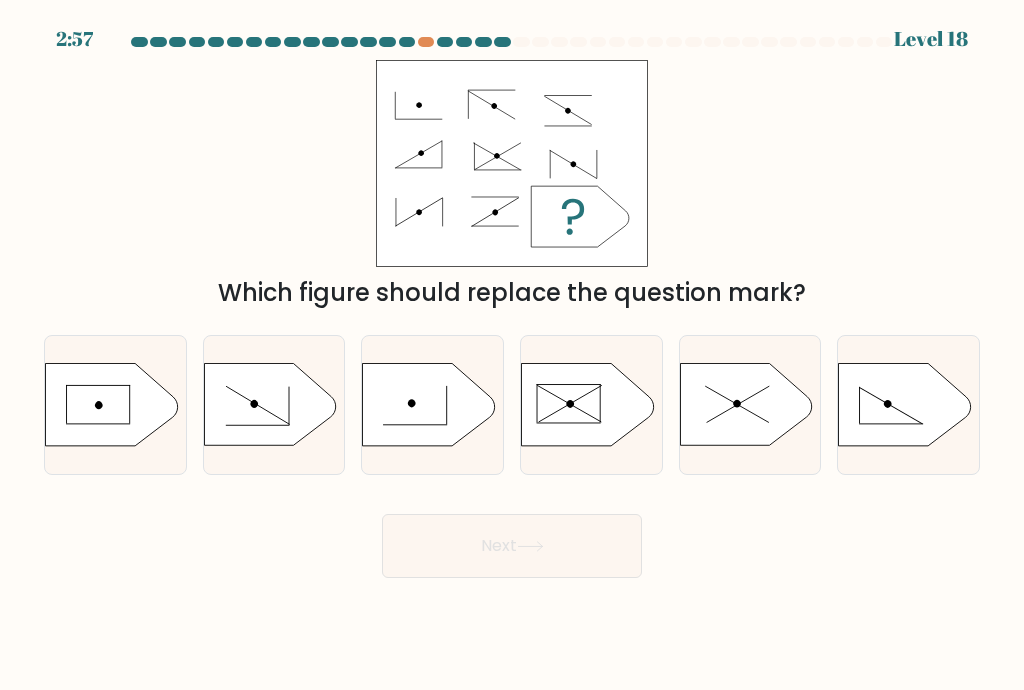 click at bounding box center (587, 405) 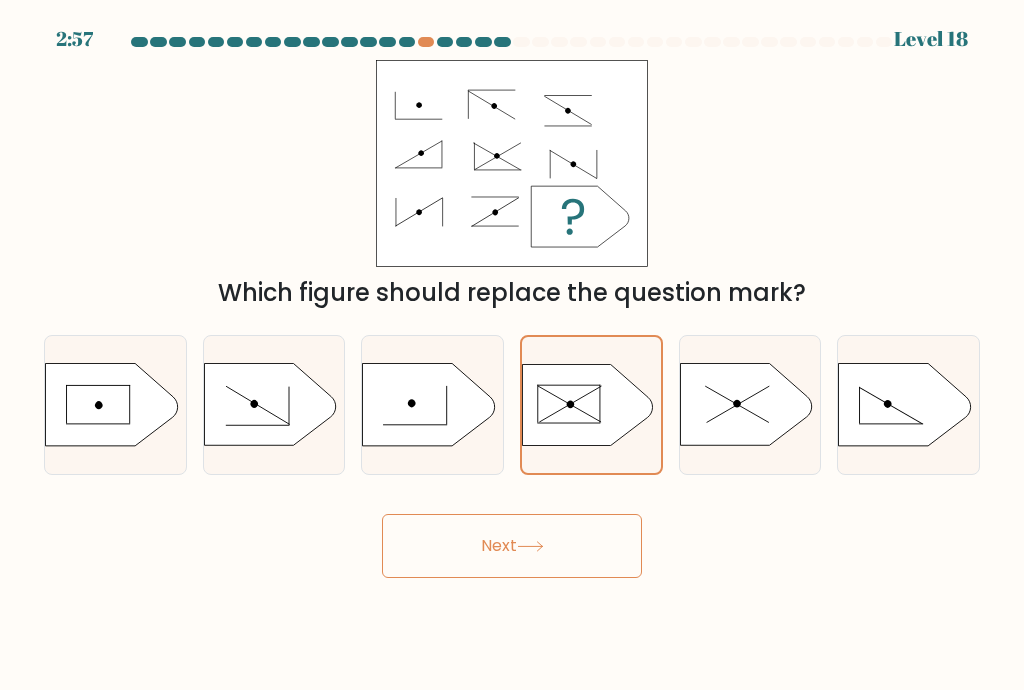 click on "Next" at bounding box center [512, 546] 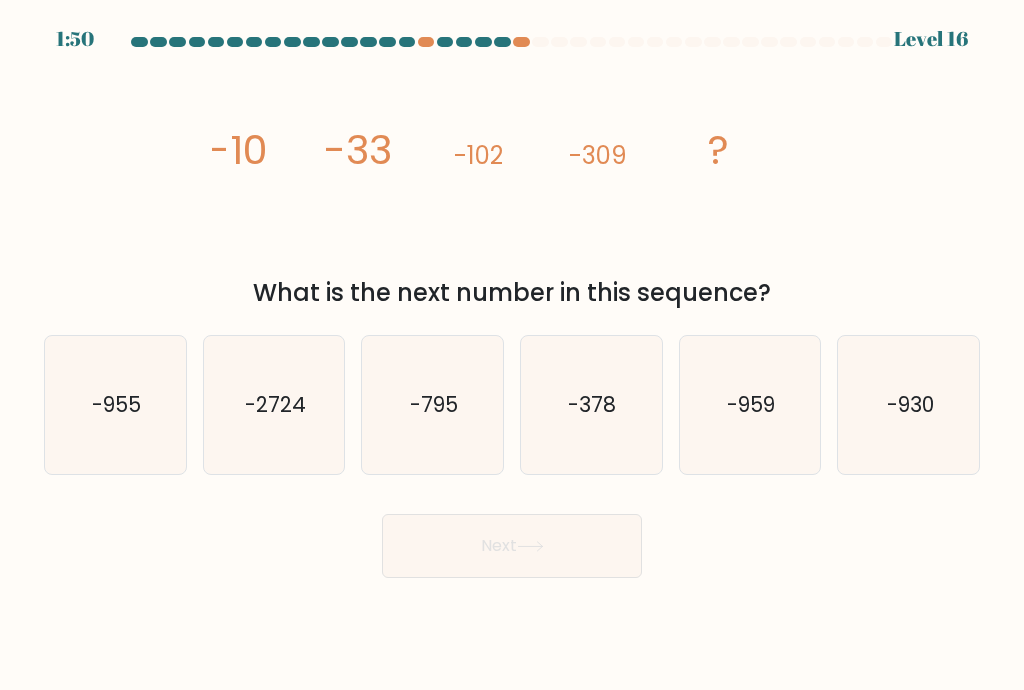 click on "-378" at bounding box center (591, 405) 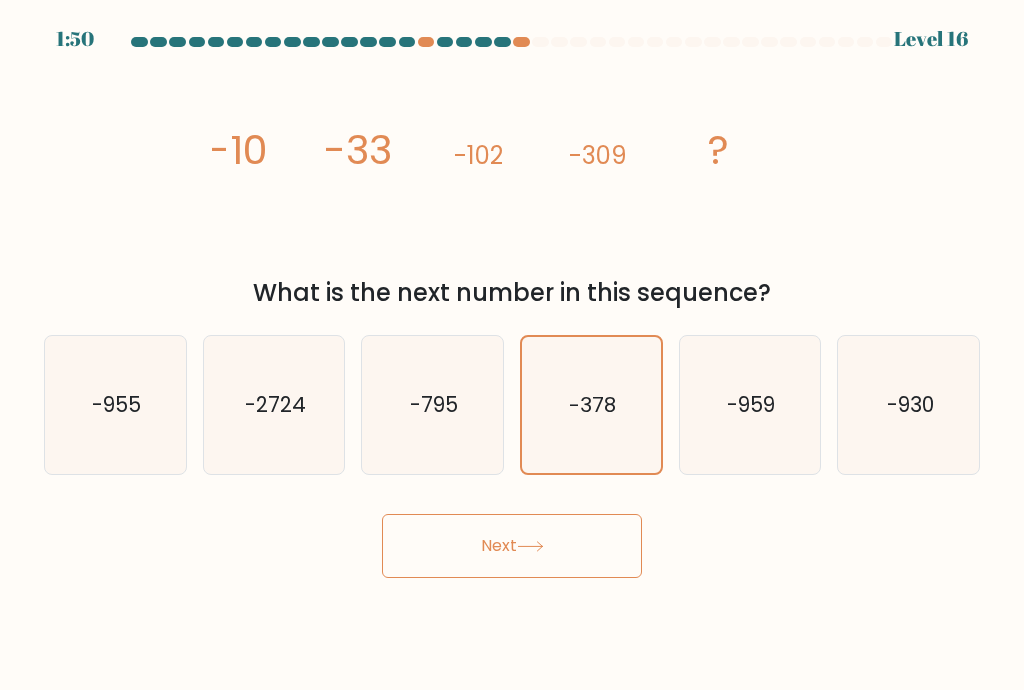 click on "Next" at bounding box center (512, 546) 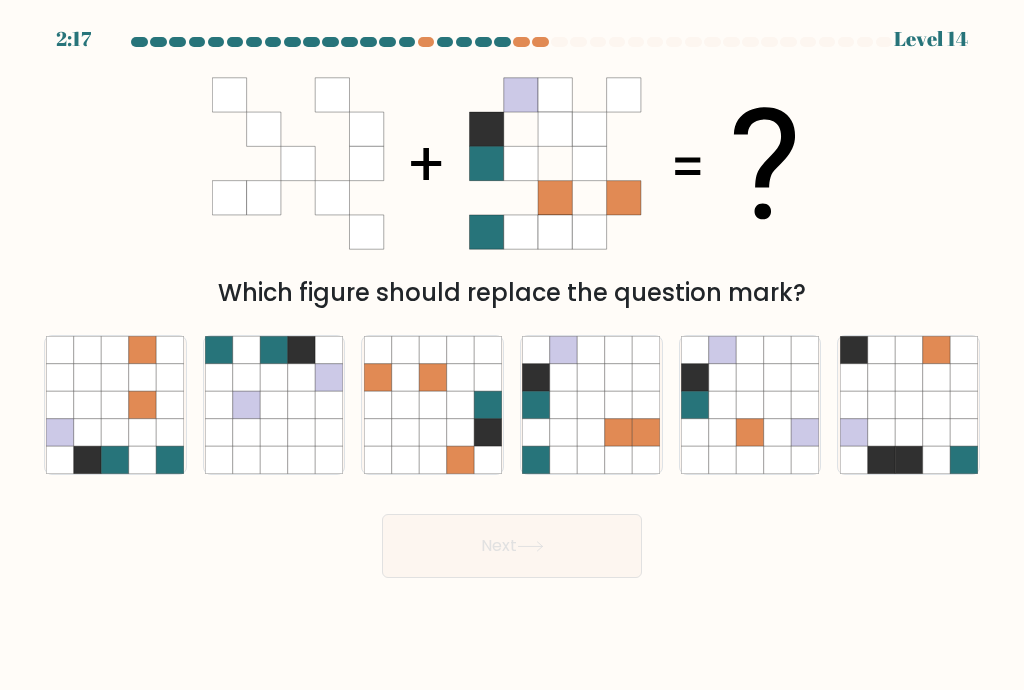 click at bounding box center (60, 459) 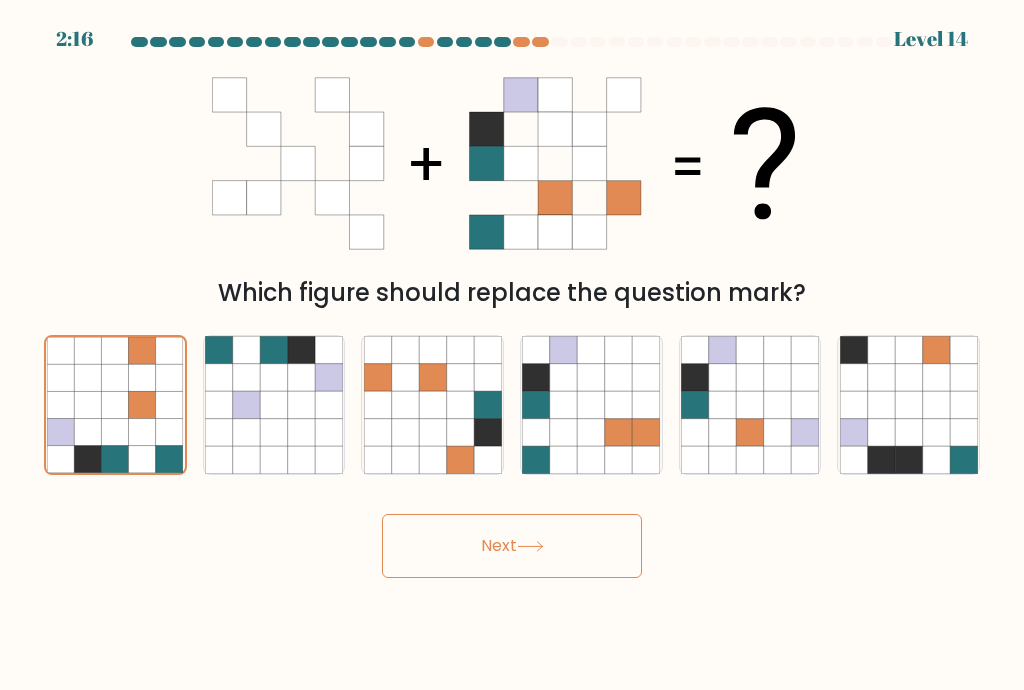 click on "Next" at bounding box center (512, 546) 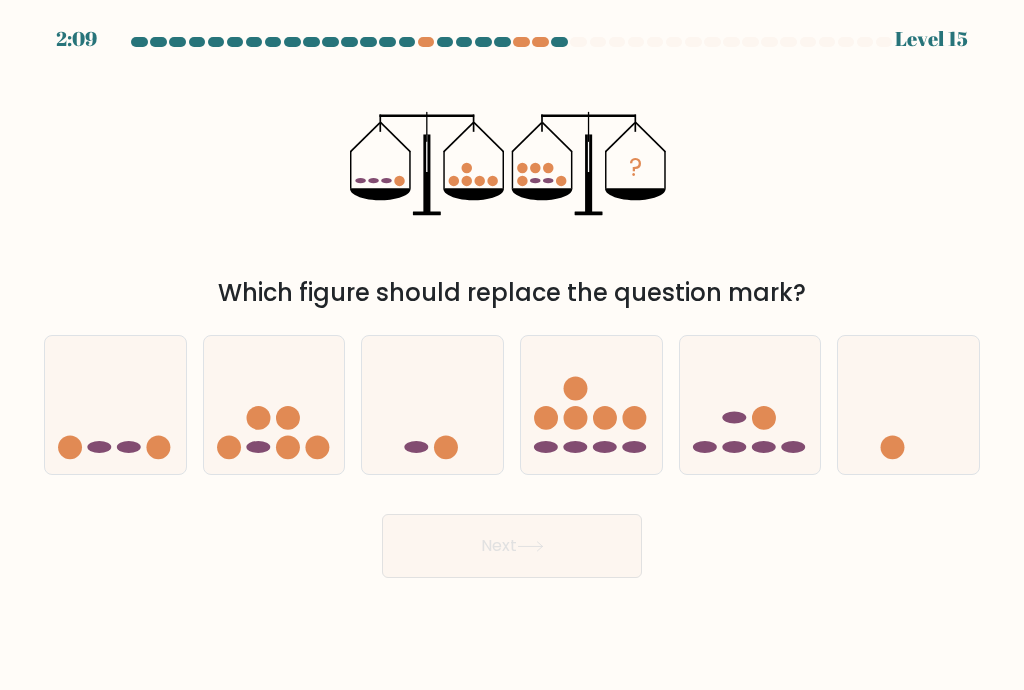 click at bounding box center [591, 405] 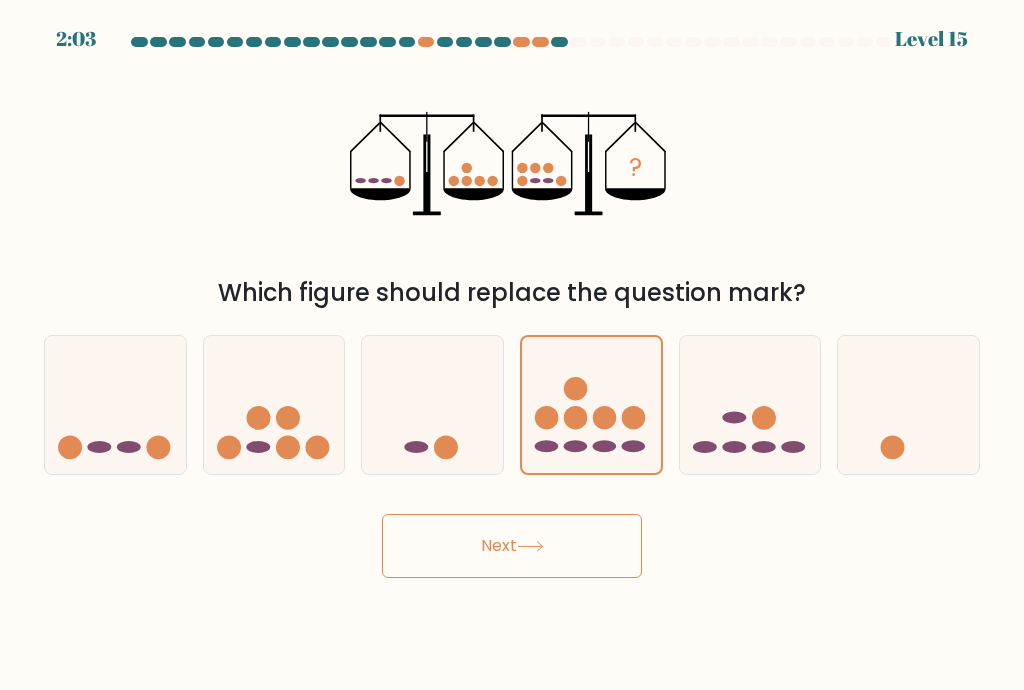 click on "Next" at bounding box center (512, 546) 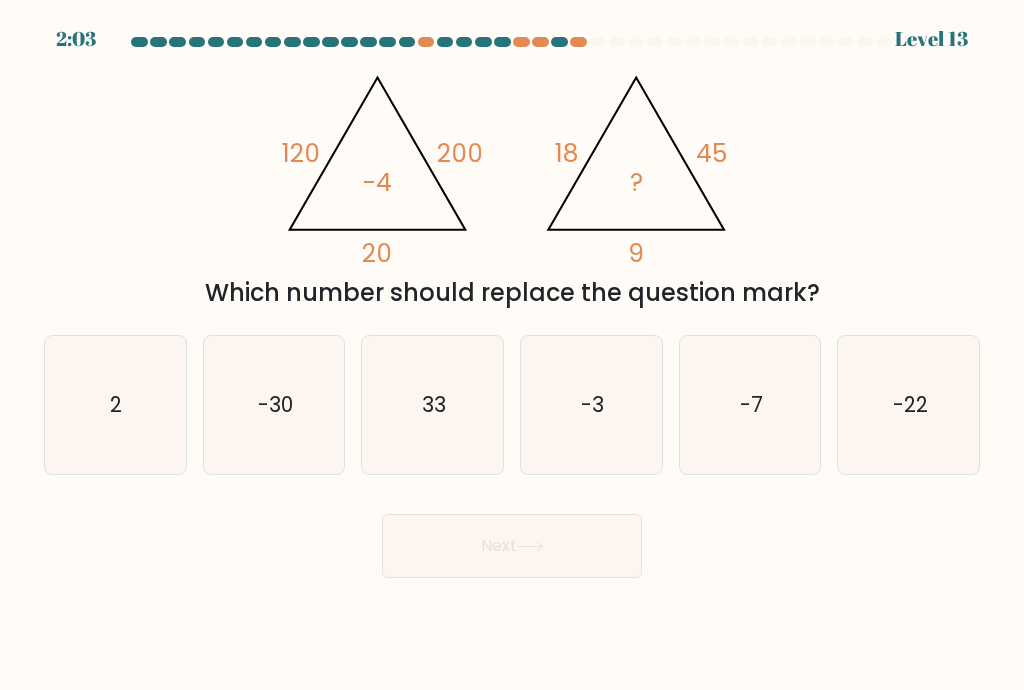 click on "Next" at bounding box center [512, 546] 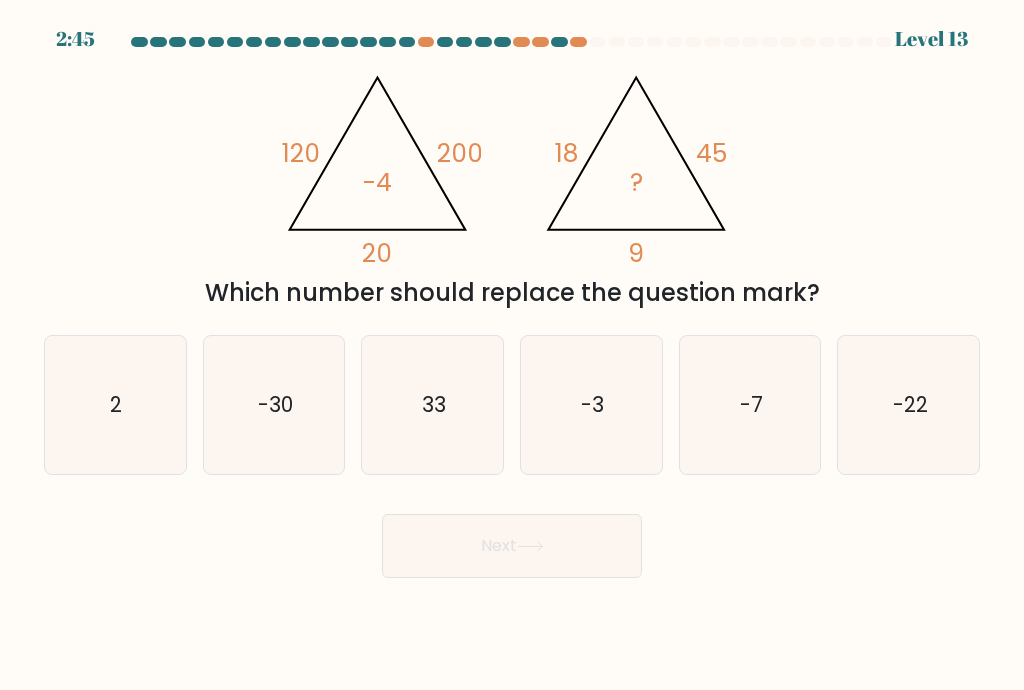 click on "@import url('https://fonts.googleapis.com/css?family=Abril+Fatface:400,100,100italic,300,300italic,400italic,500,500italic,700,700italic,900,900italic');                        120       200       20       -4                                       @import url('https://fonts.googleapis.com/css?family=Abril+Fatface:400,100,100italic,300,300italic,400italic,500,500italic,700,700italic,900,900italic');                        18       45       9       ?
Which number should replace the question mark?" at bounding box center (512, 185) 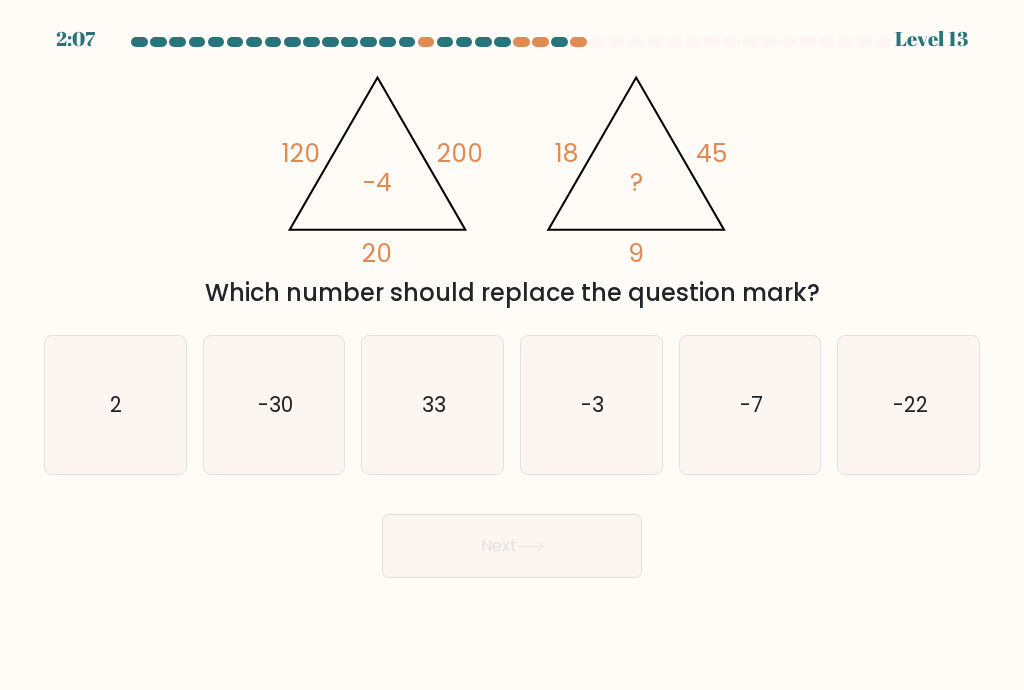 click on "-3" at bounding box center [591, 405] 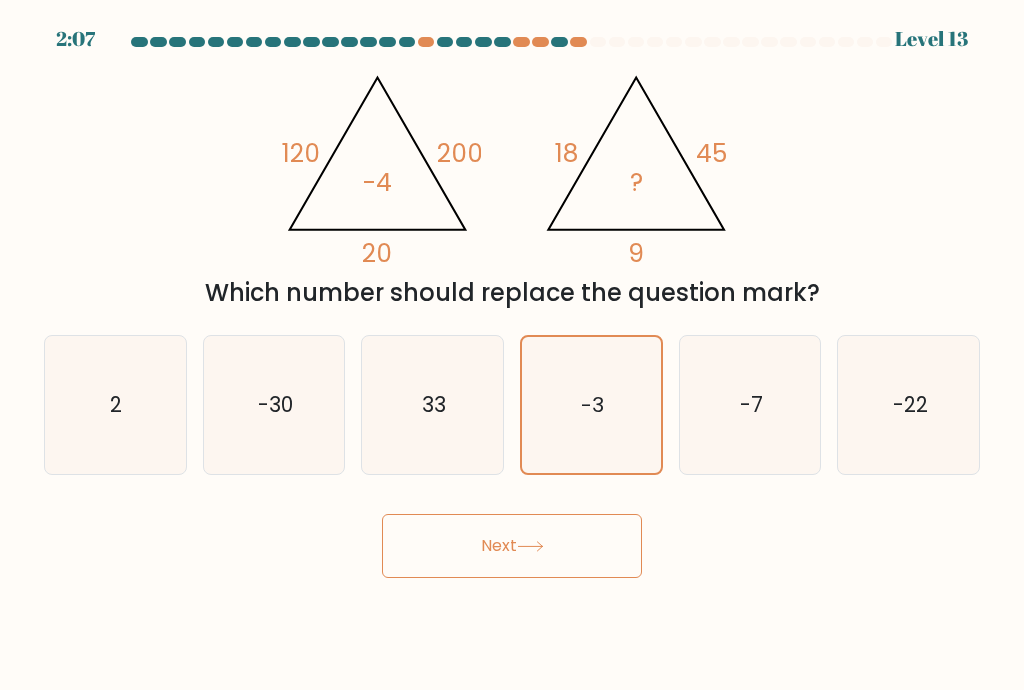 click on "Next" at bounding box center (512, 546) 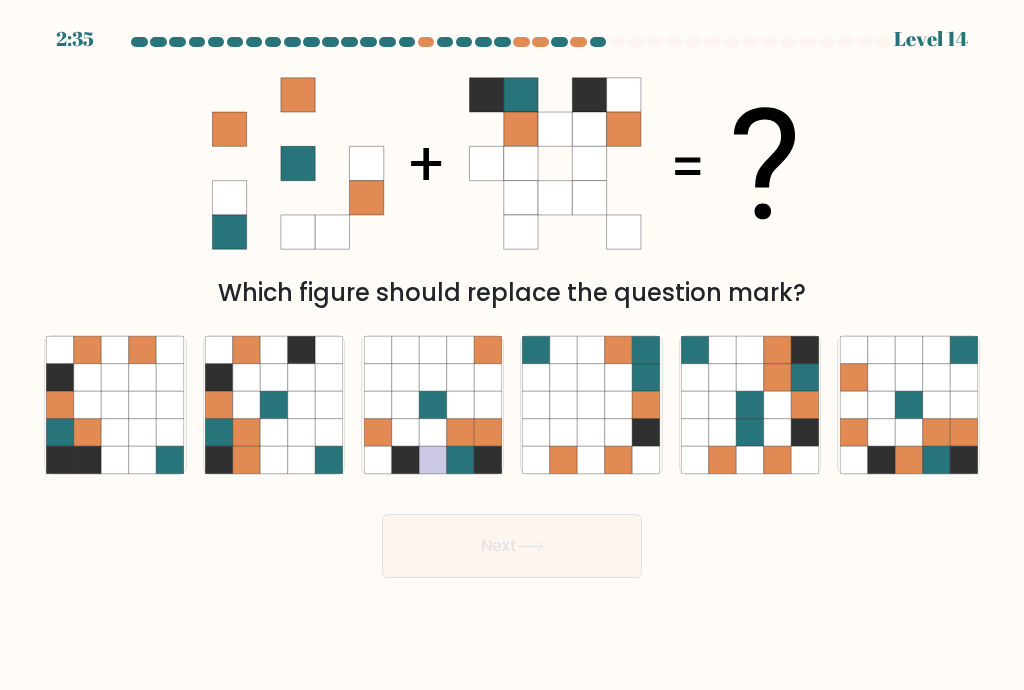 click at bounding box center (908, 404) 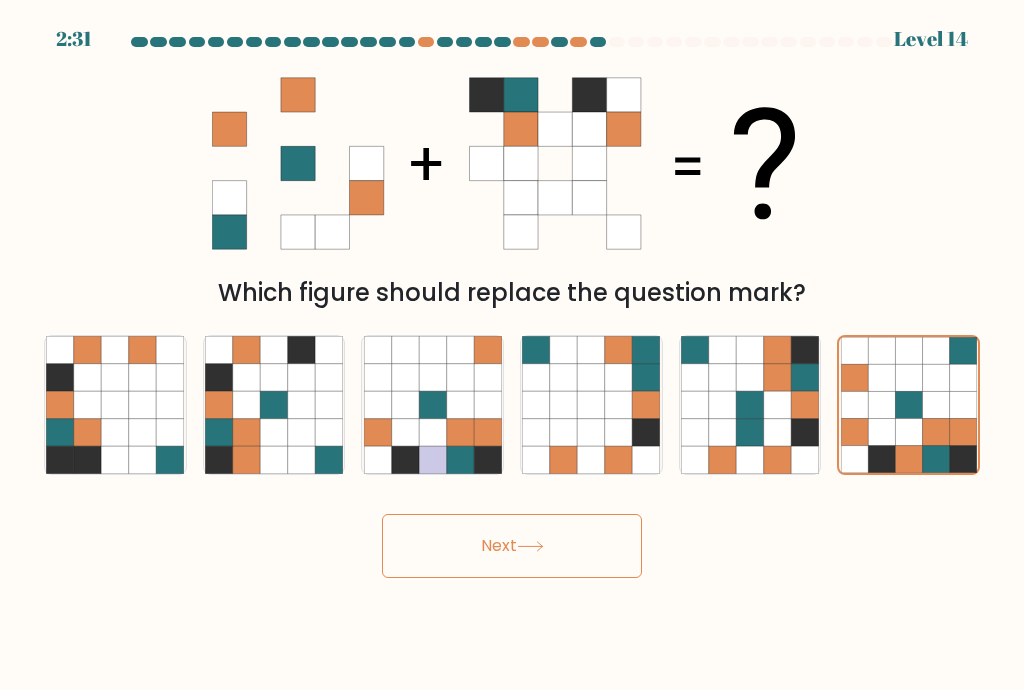 click on "Next" at bounding box center [512, 546] 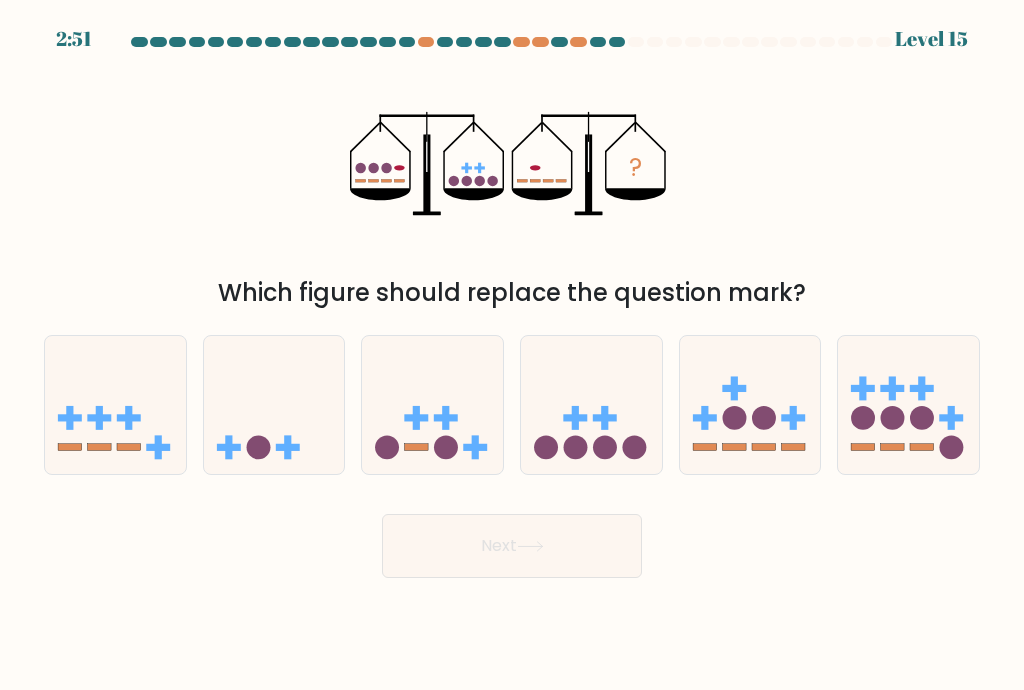click at bounding box center (274, 405) 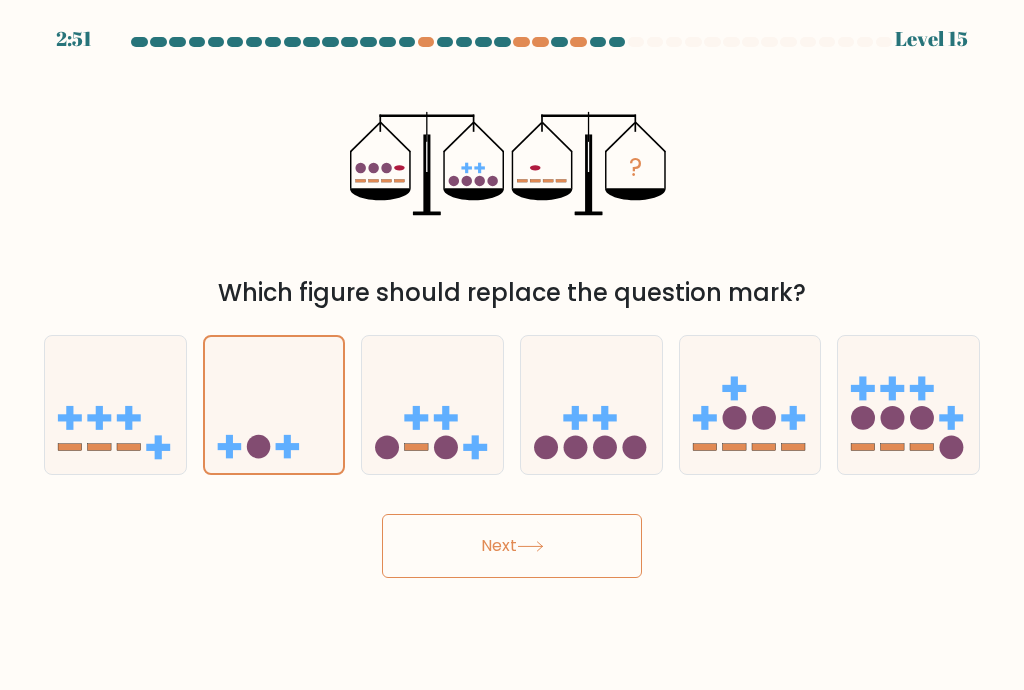 click on "Next" at bounding box center [512, 546] 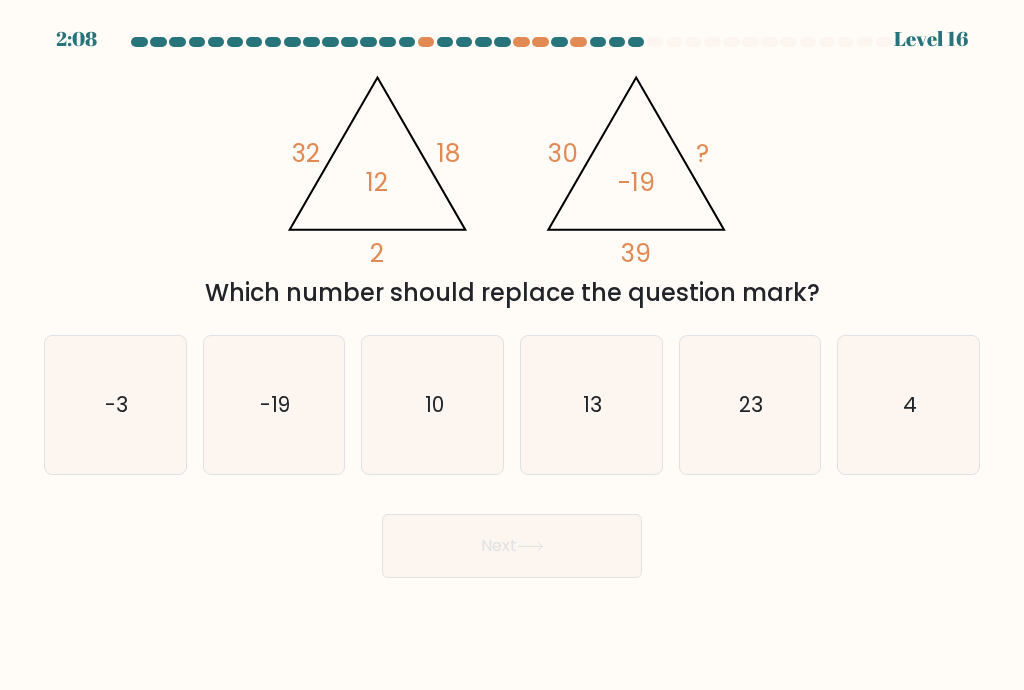 click on "13" at bounding box center [591, 405] 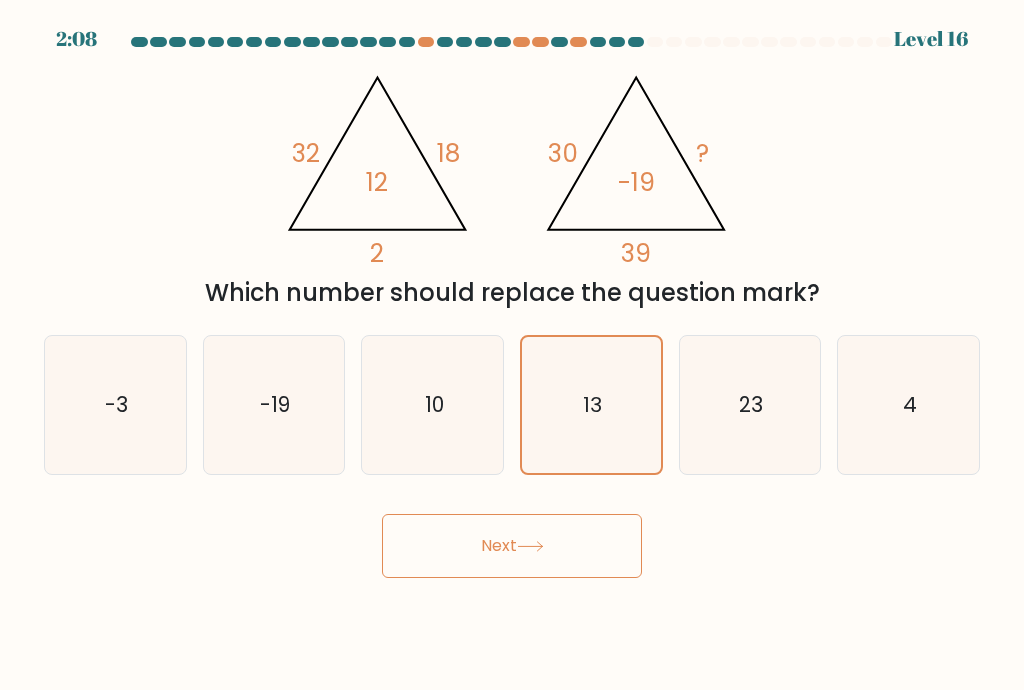 click on "Next" at bounding box center [512, 546] 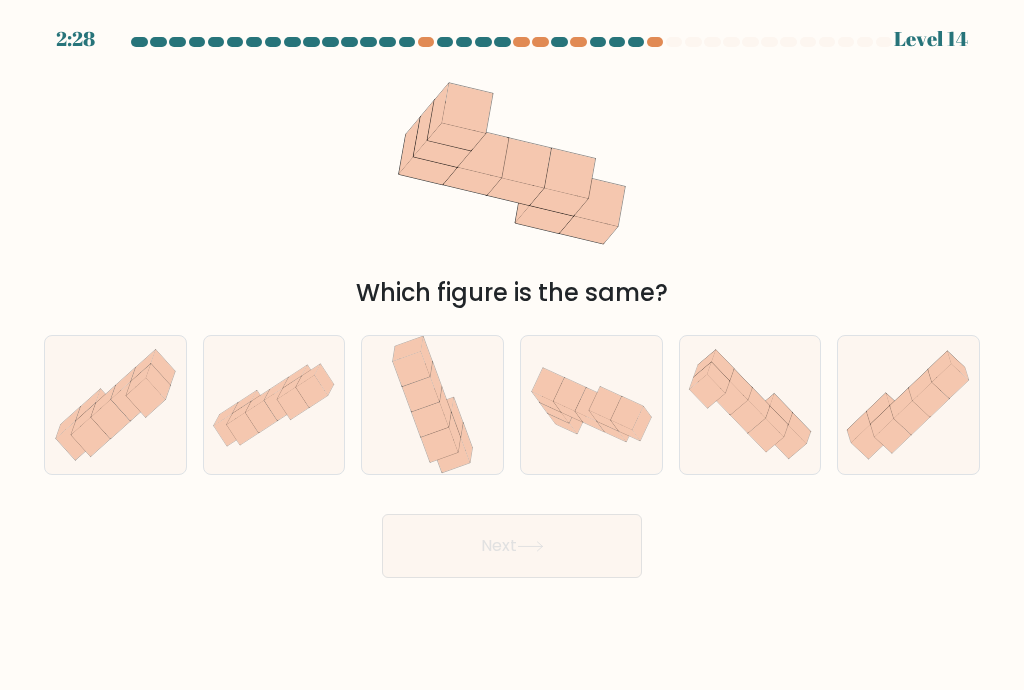 click at bounding box center (611, 431) 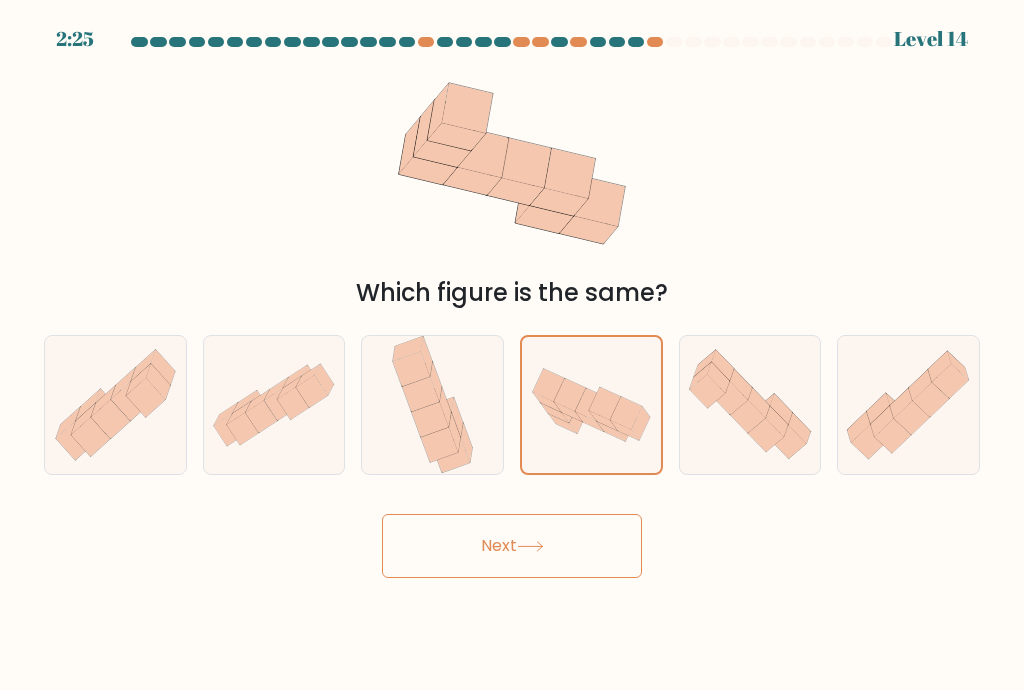 click on "Next" at bounding box center (512, 546) 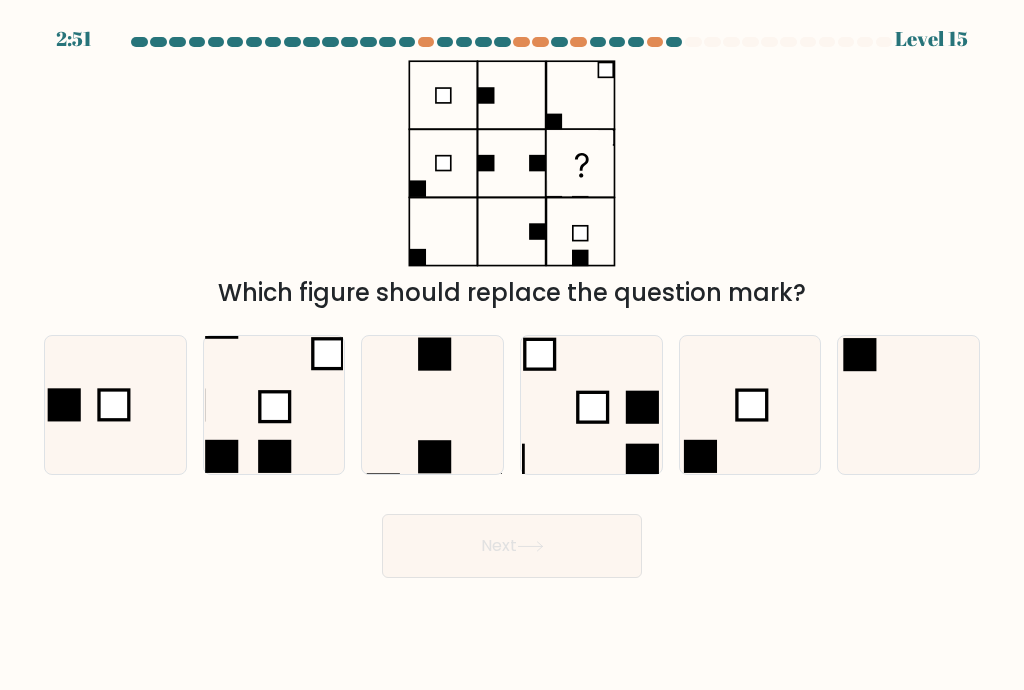 click at bounding box center (274, 405) 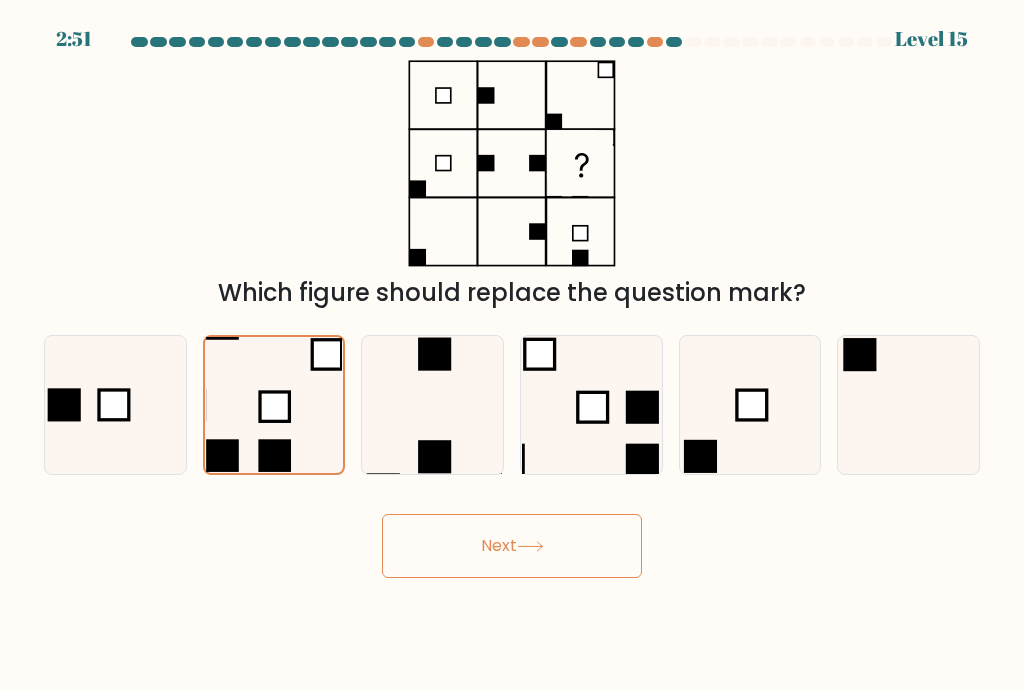 click on "Next" at bounding box center [512, 546] 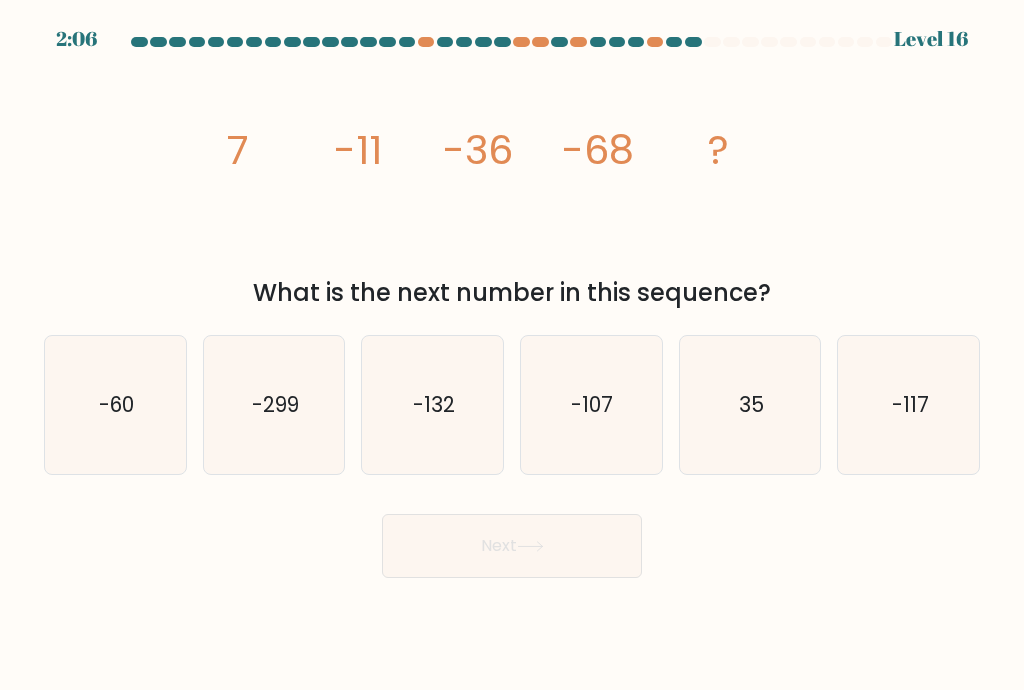 click on "-107" at bounding box center (591, 405) 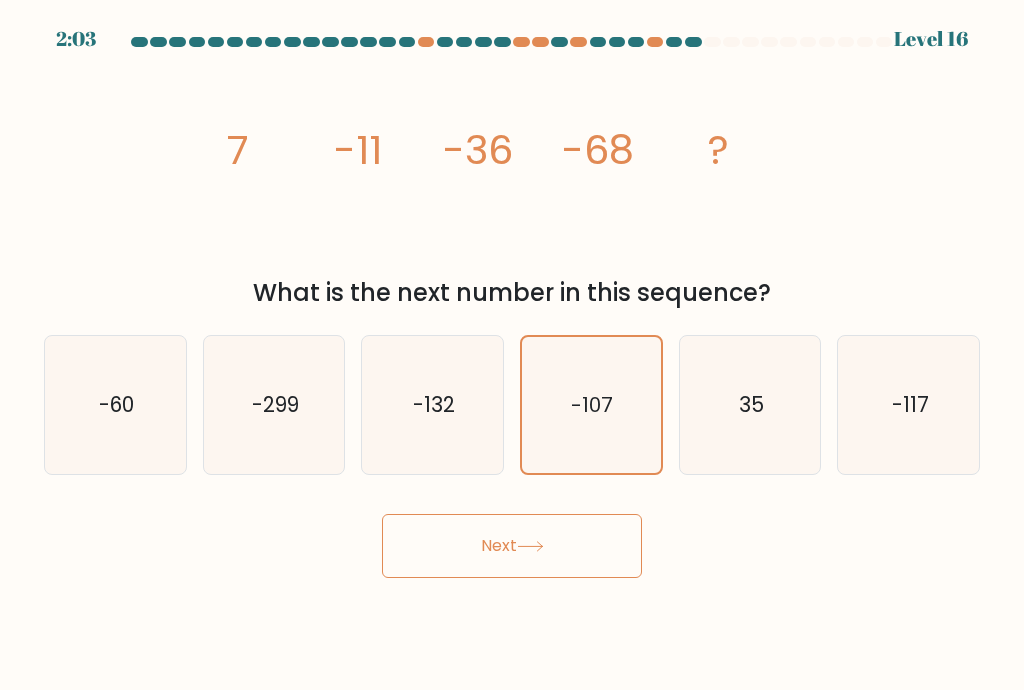 click on "Next" at bounding box center [512, 546] 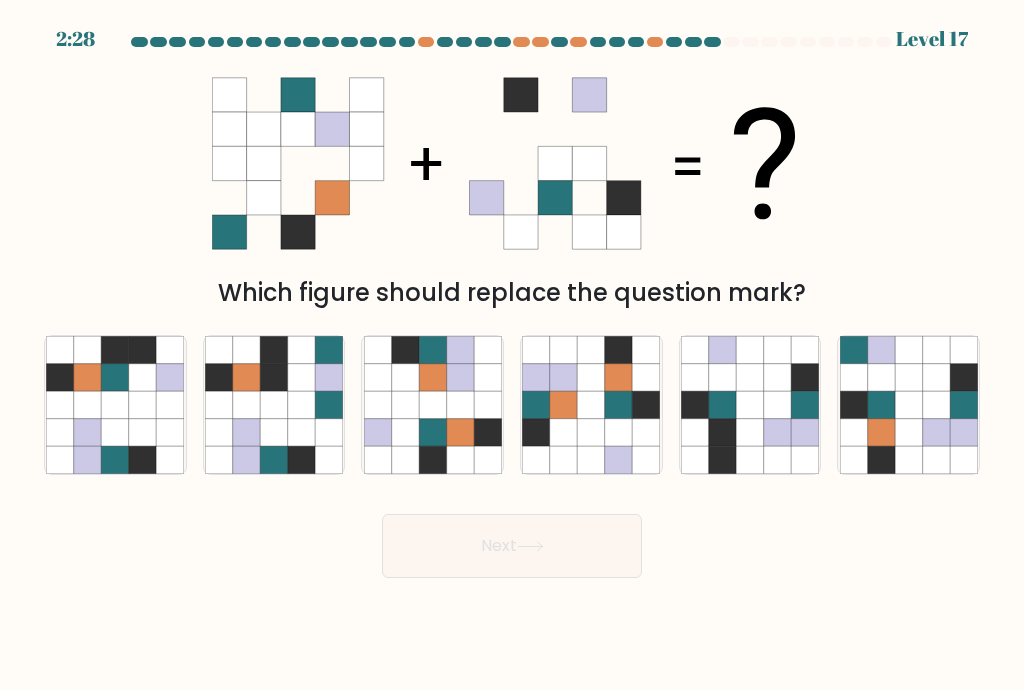 click at bounding box center (908, 432) 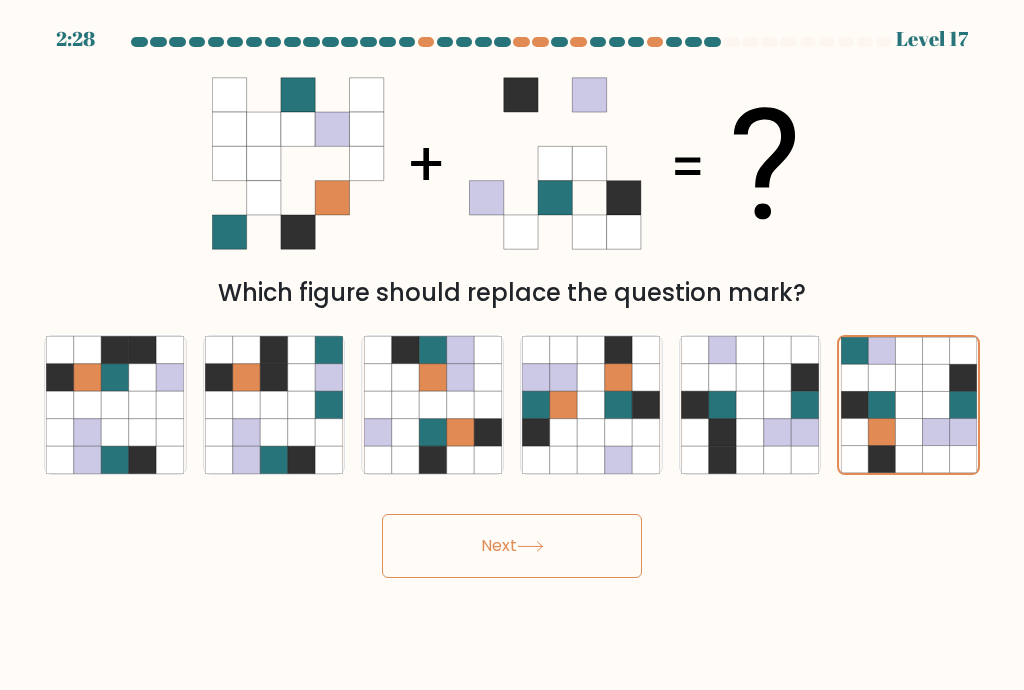 click on "Next" at bounding box center [512, 546] 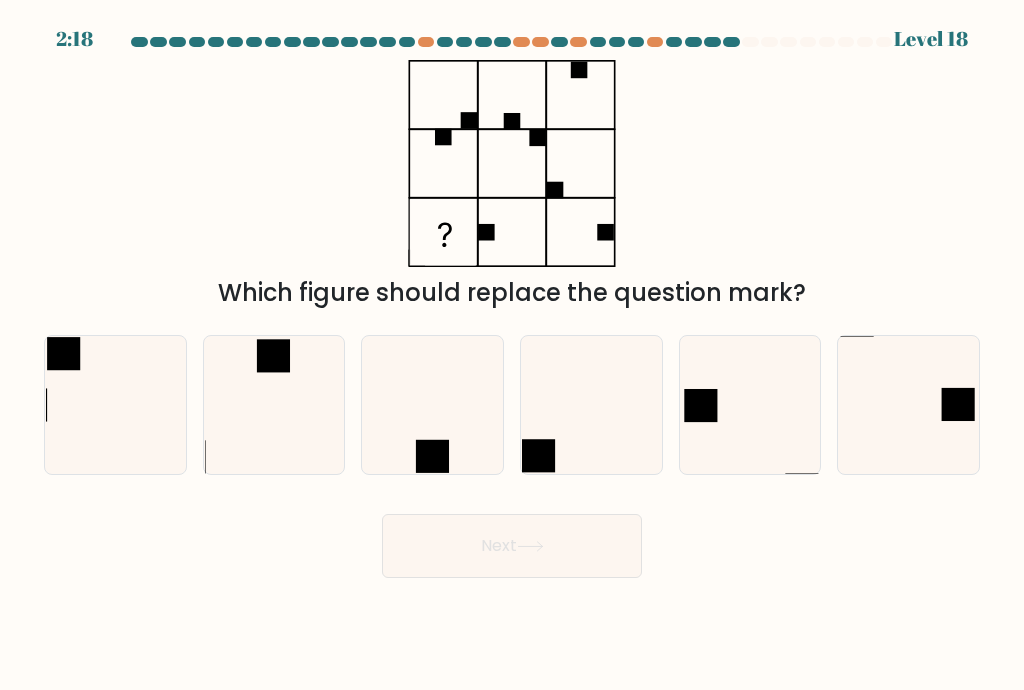 click at bounding box center [274, 405] 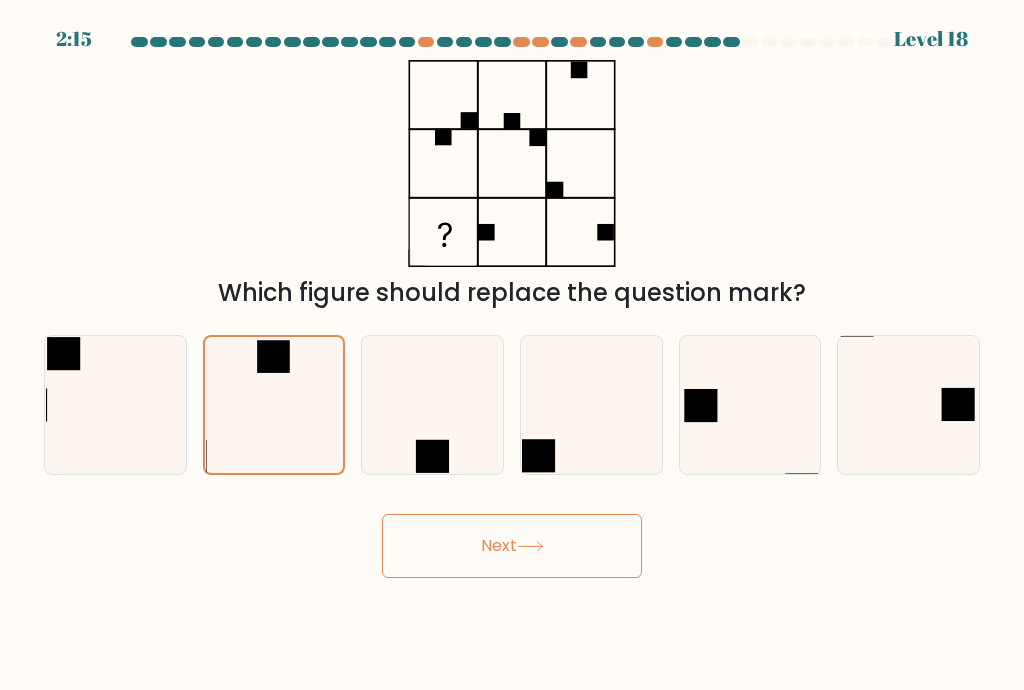 click at bounding box center (591, 405) 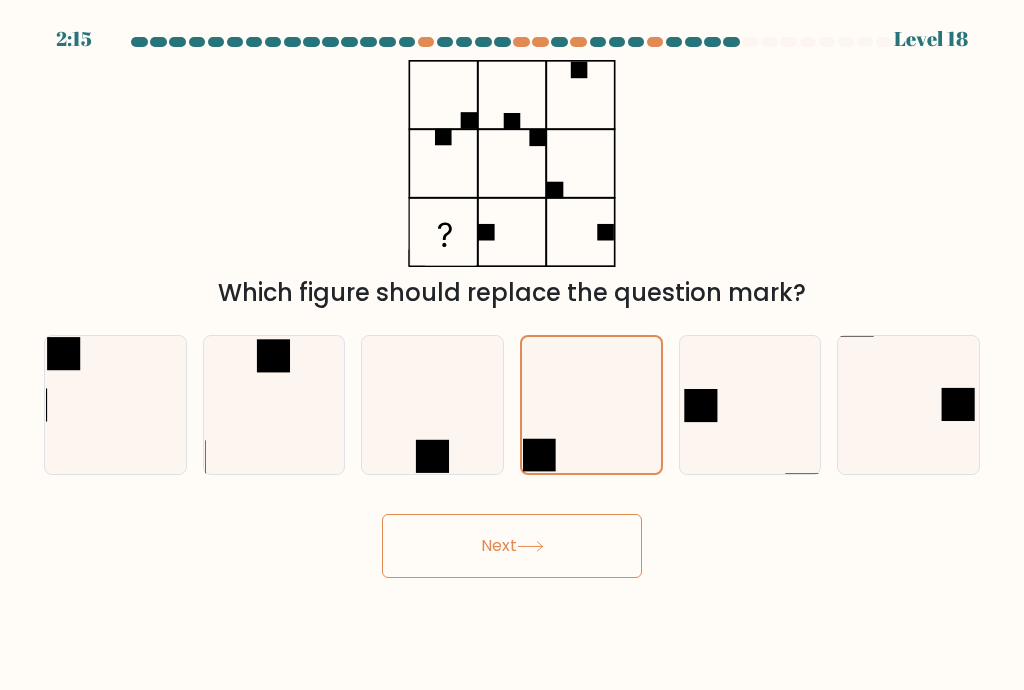 click on "Next" at bounding box center (512, 546) 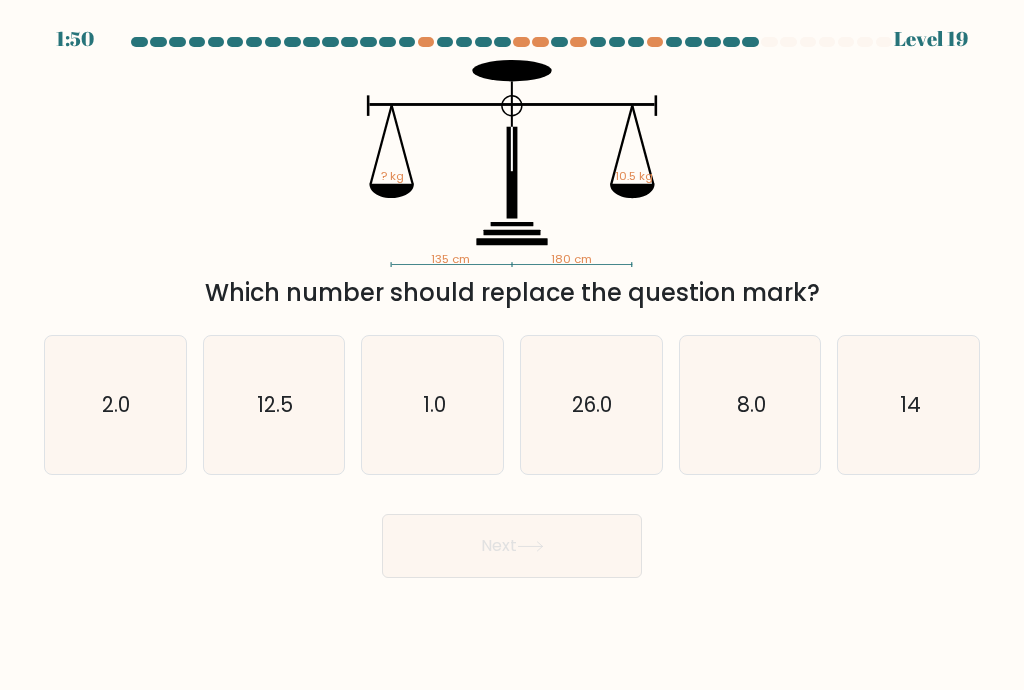 click on "8.0" at bounding box center (750, 405) 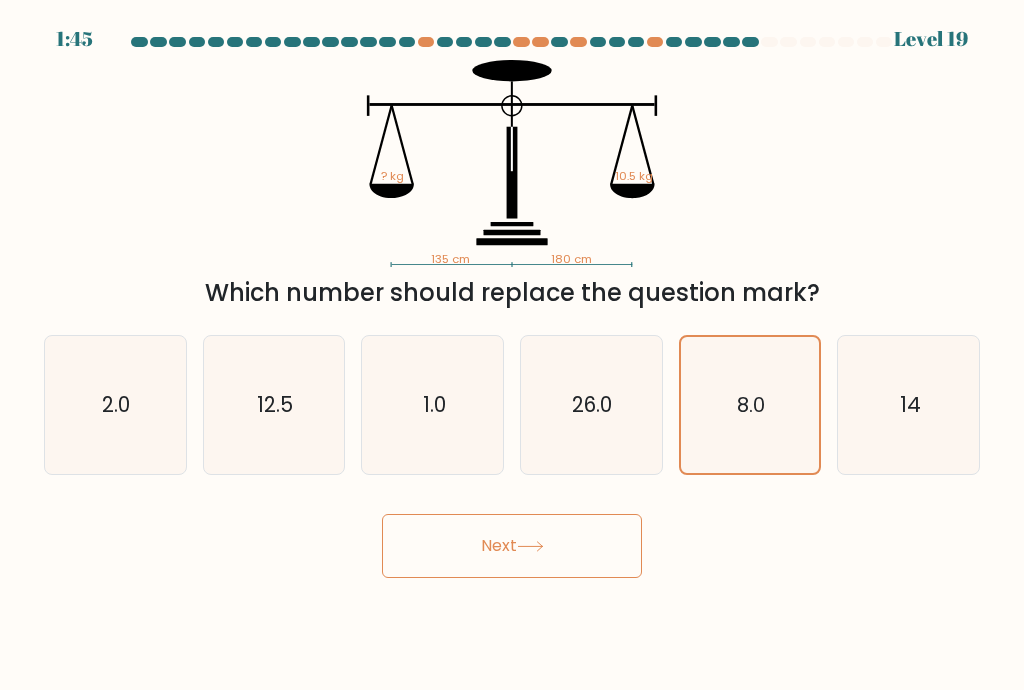 click on "Next" at bounding box center [512, 546] 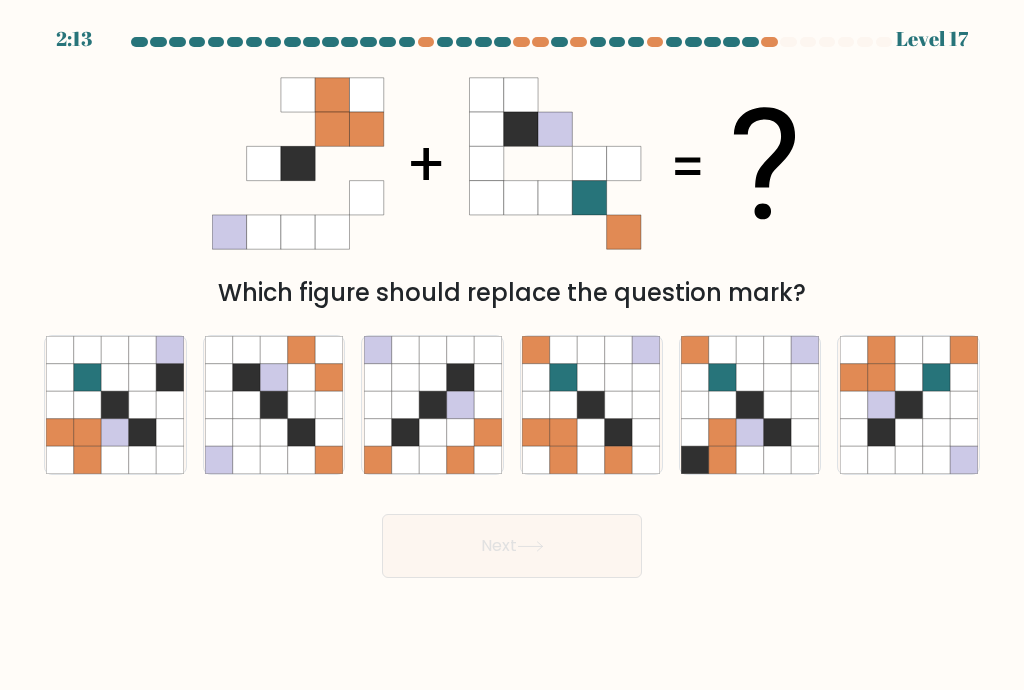 click at bounding box center (804, 432) 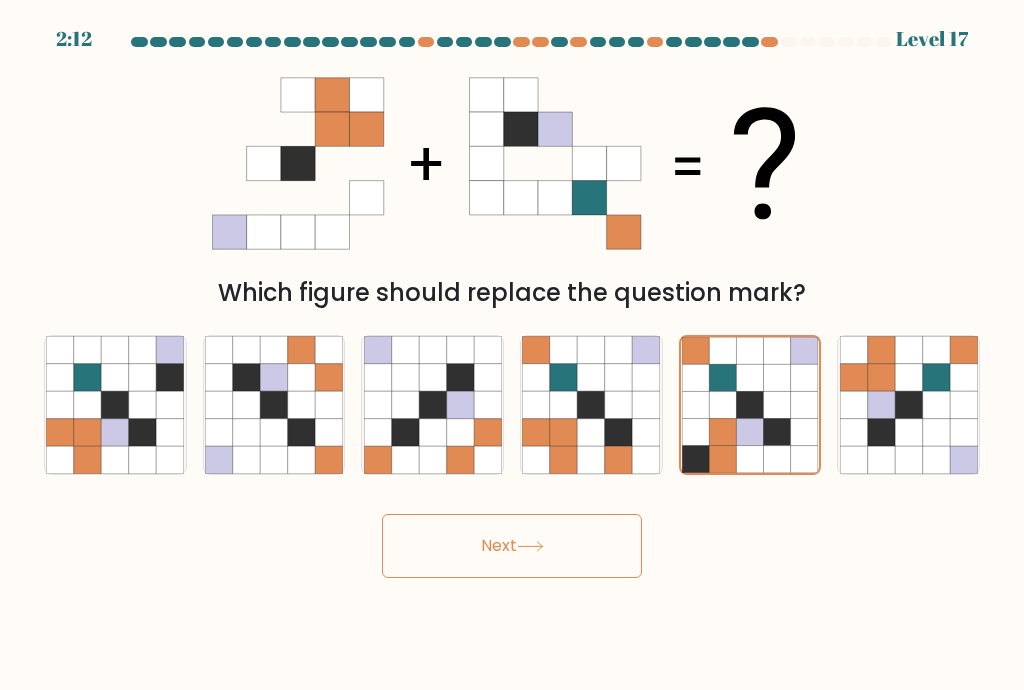 click at bounding box center [908, 432] 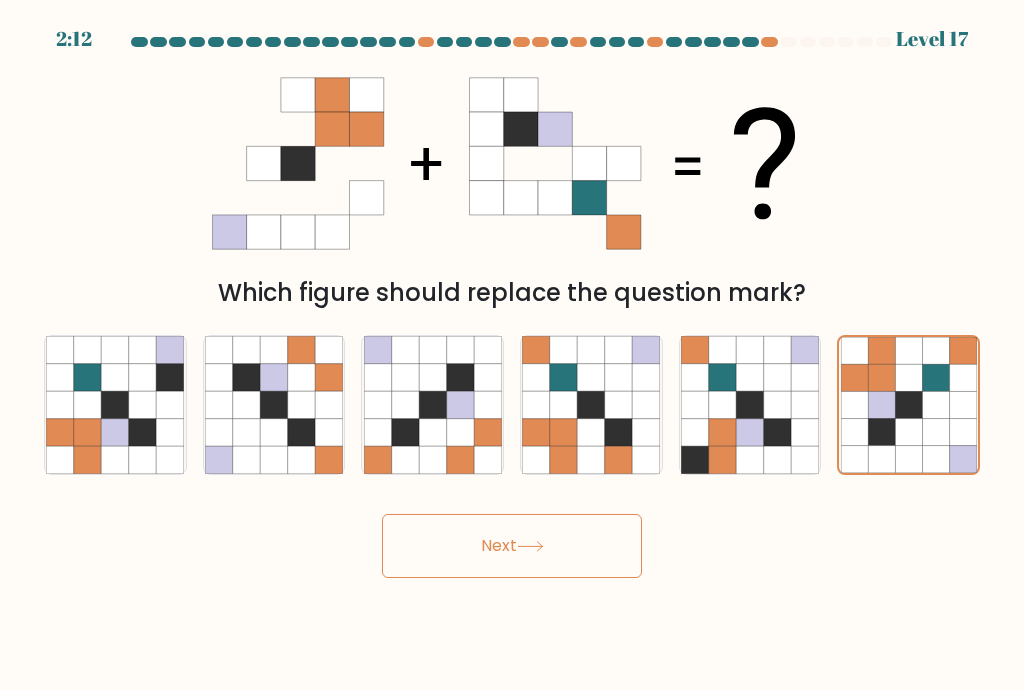 click on "Next" at bounding box center [512, 546] 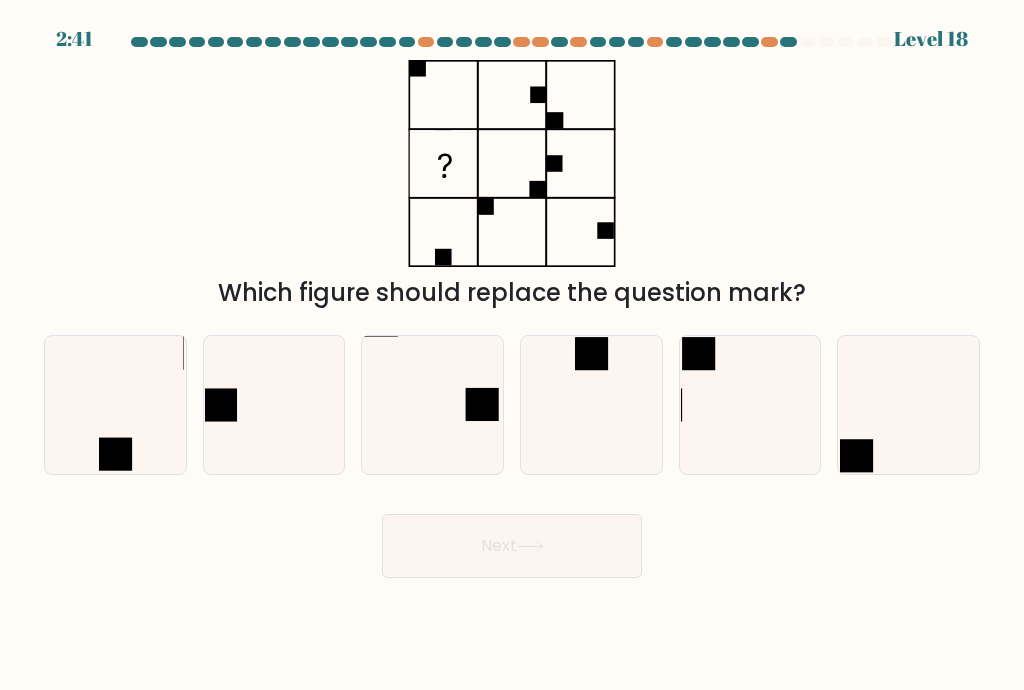 click at bounding box center [591, 405] 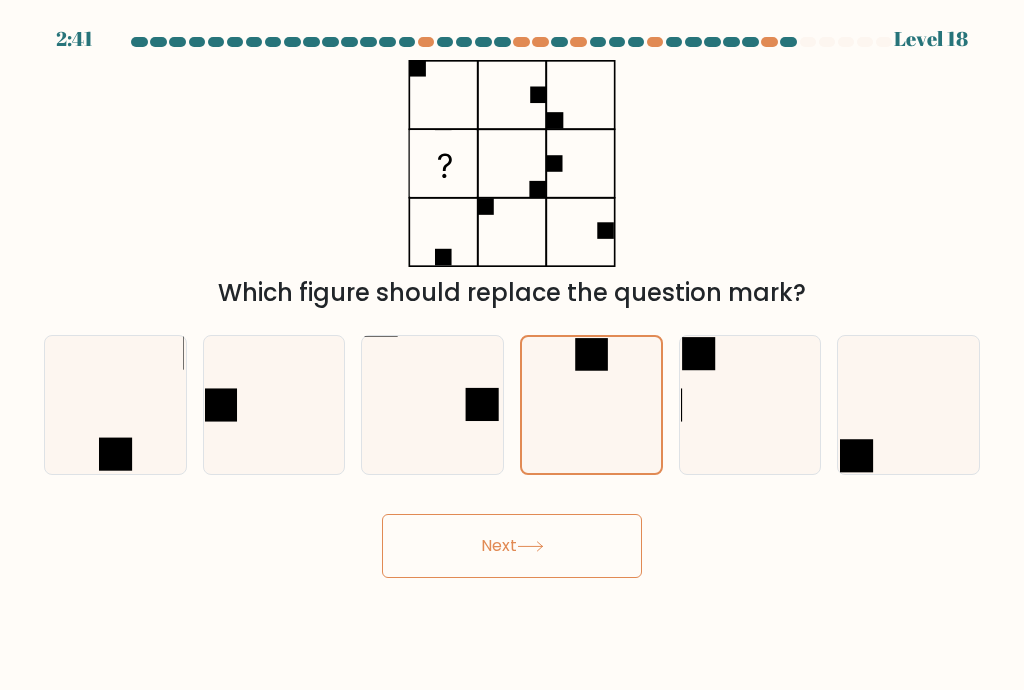 click on "Next" at bounding box center (512, 546) 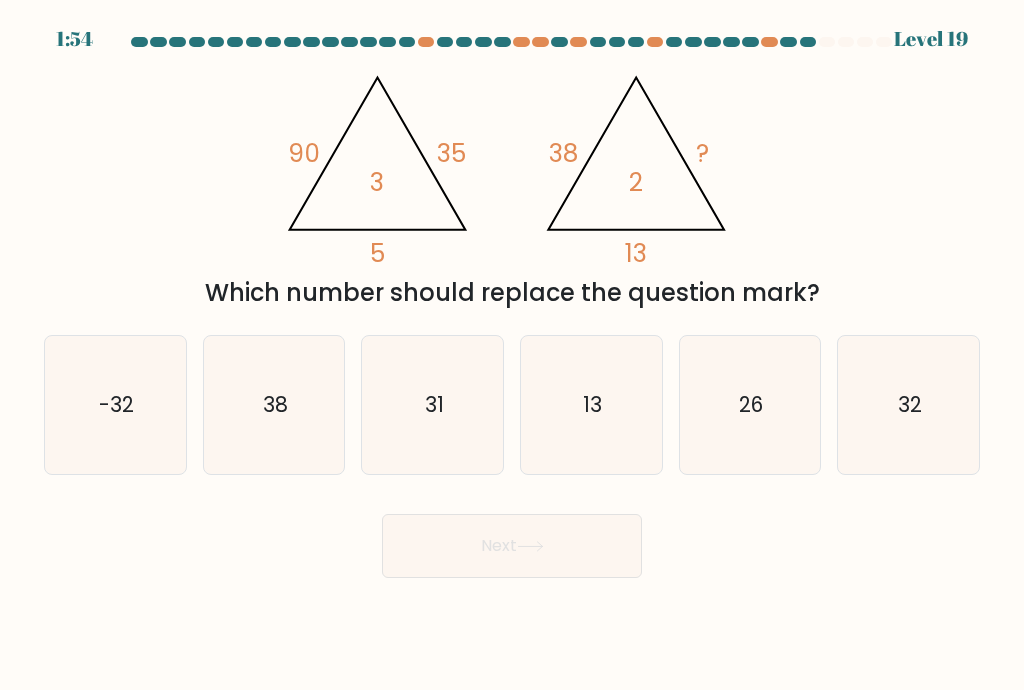 click on "26" at bounding box center [750, 405] 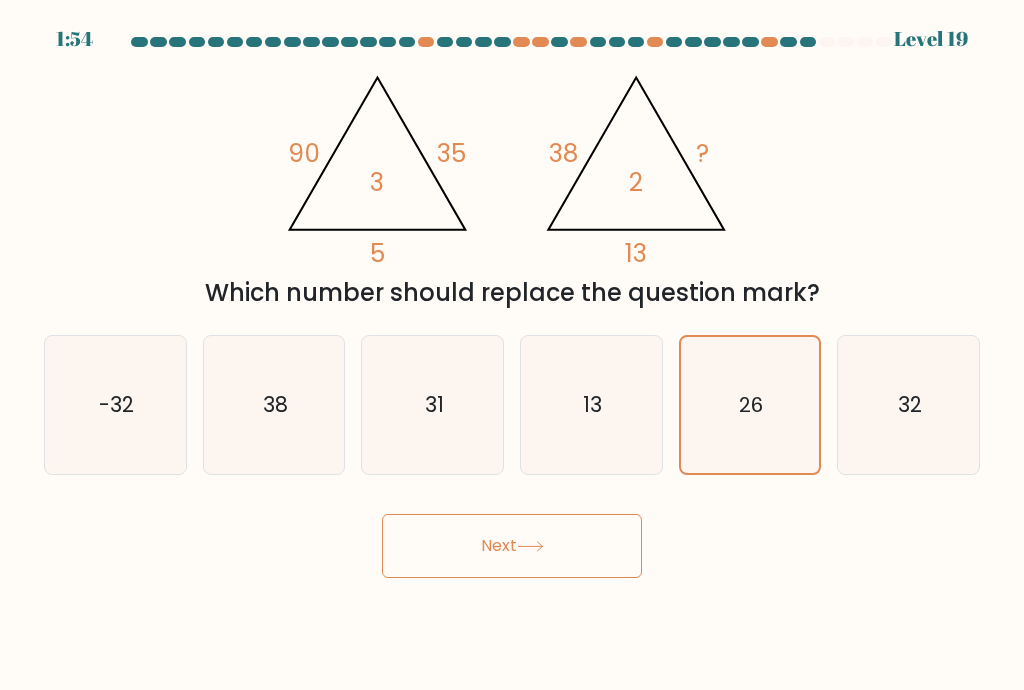 click on "Next" at bounding box center [512, 546] 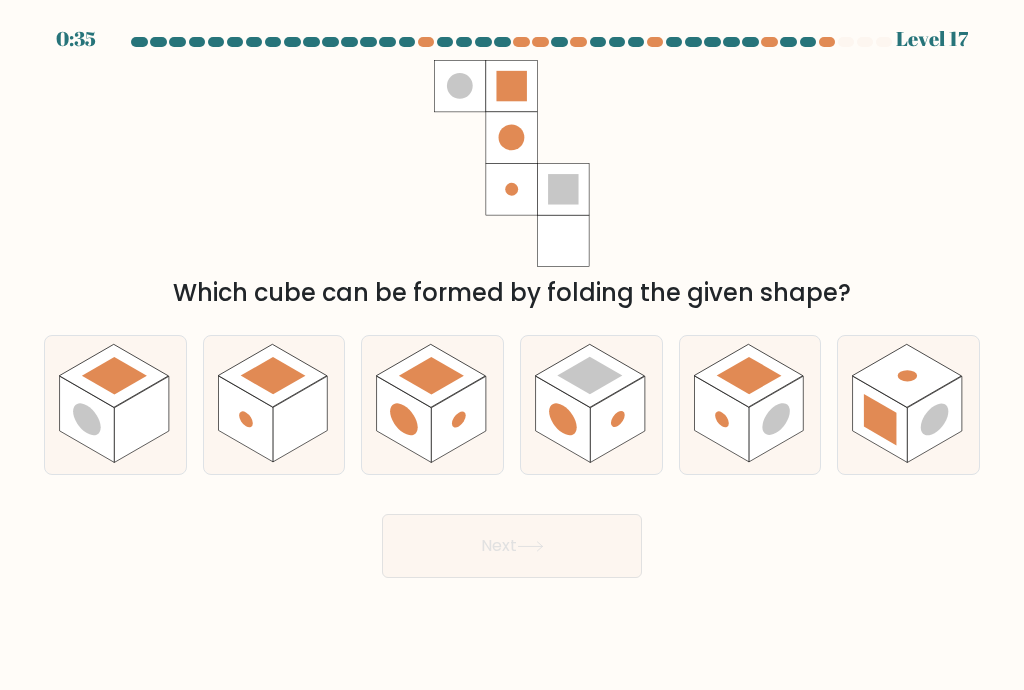 click at bounding box center (113, 375) 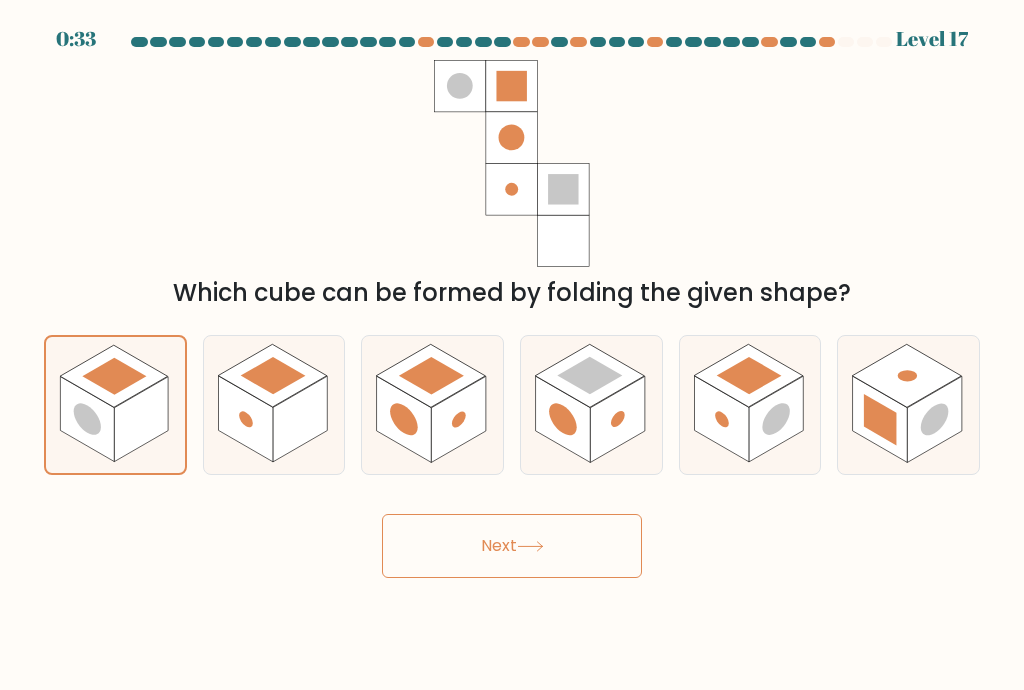 click on "Next" at bounding box center [512, 546] 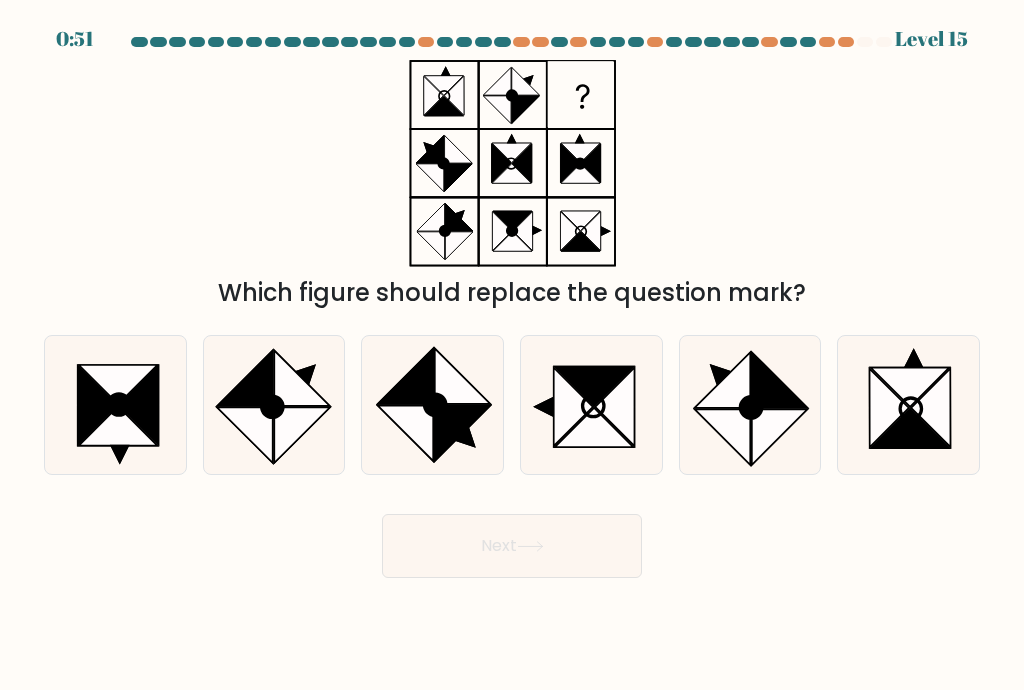 click at bounding box center [779, 379] 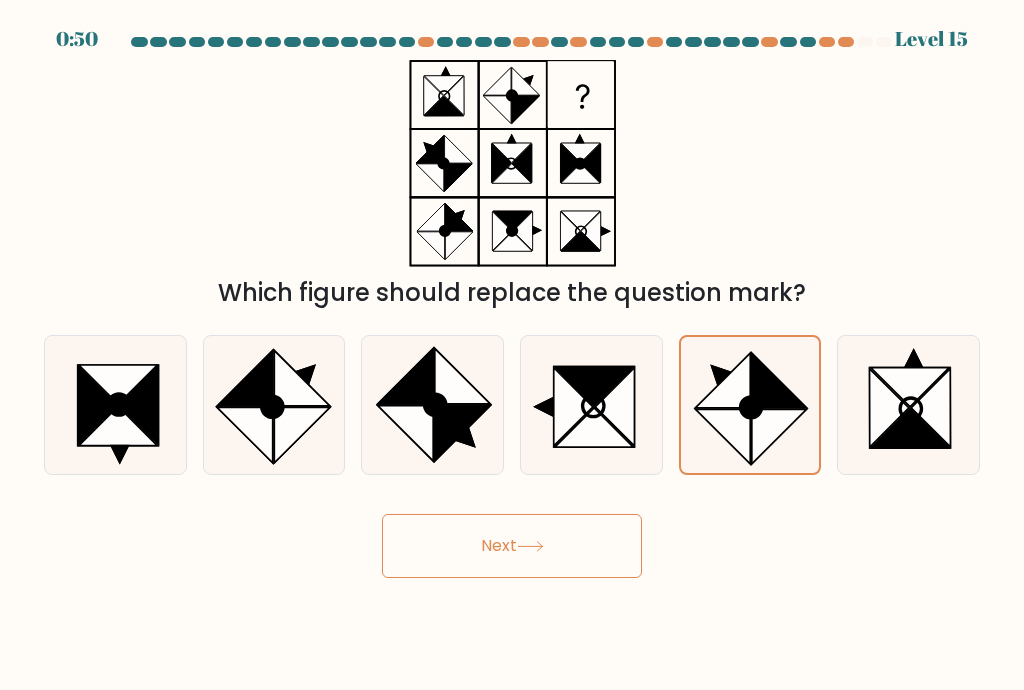 click on "Next" at bounding box center [512, 546] 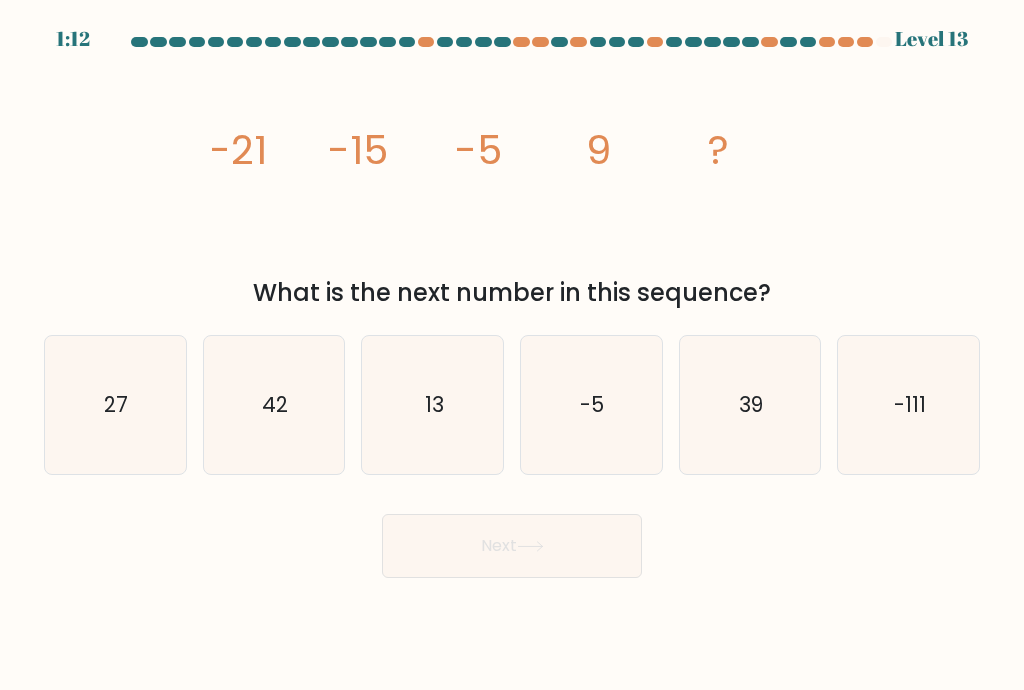 click on "27" at bounding box center (115, 405) 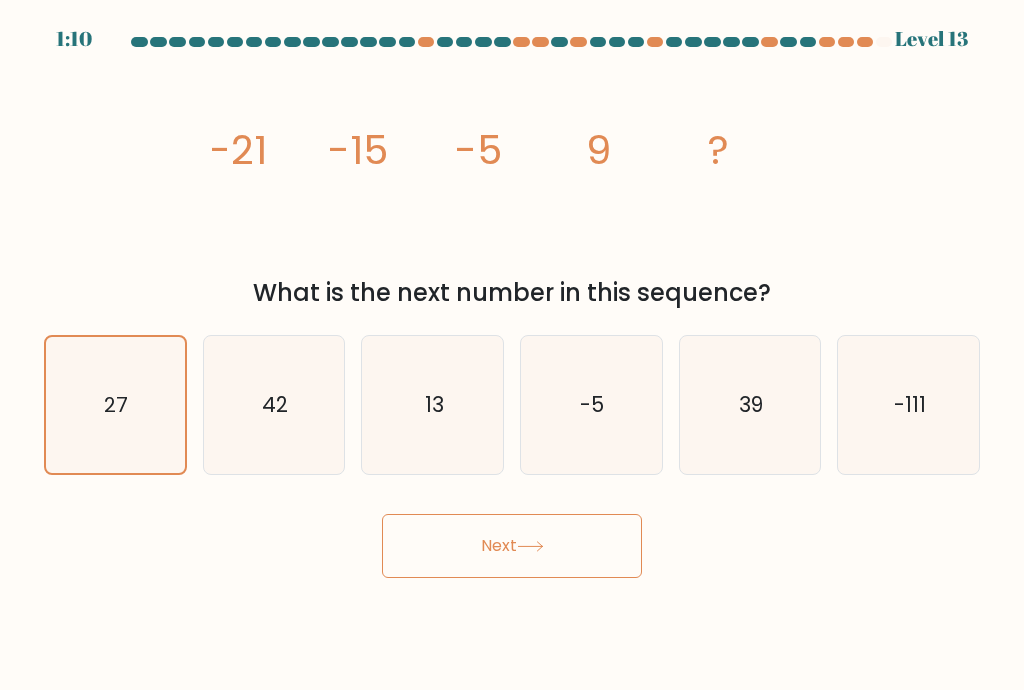 click on "Next" at bounding box center [512, 546] 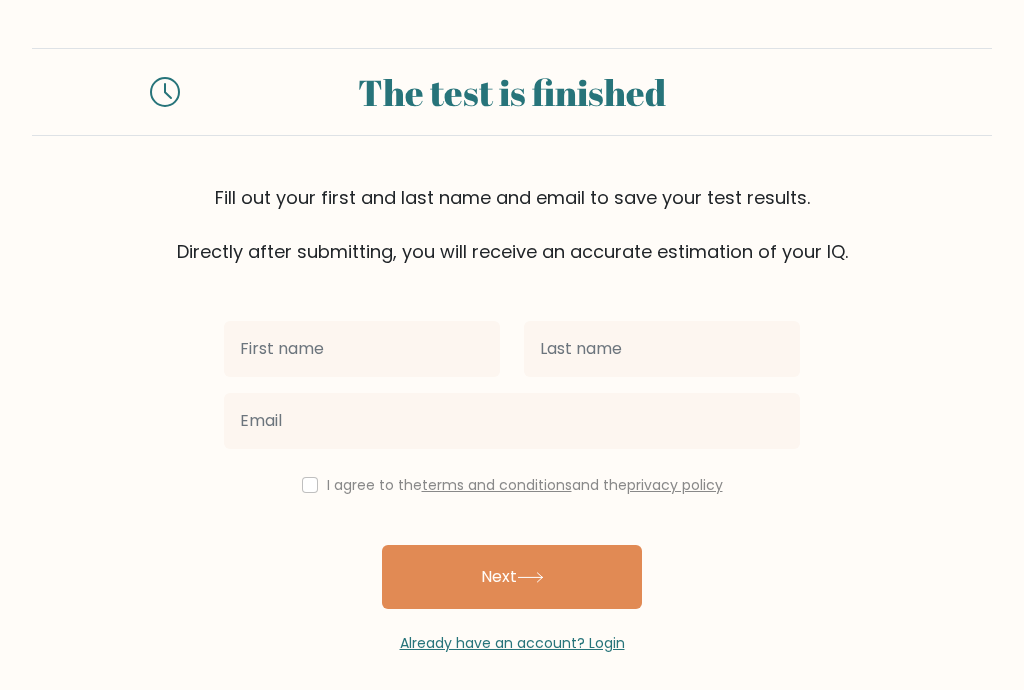 scroll, scrollTop: 0, scrollLeft: 0, axis: both 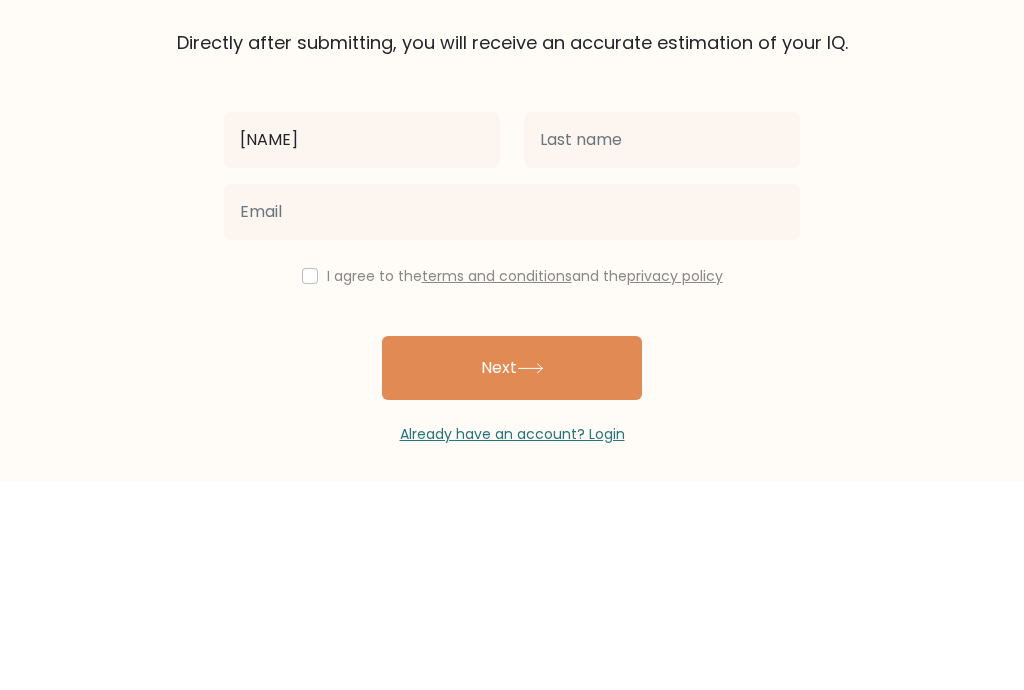 type on "hayden" 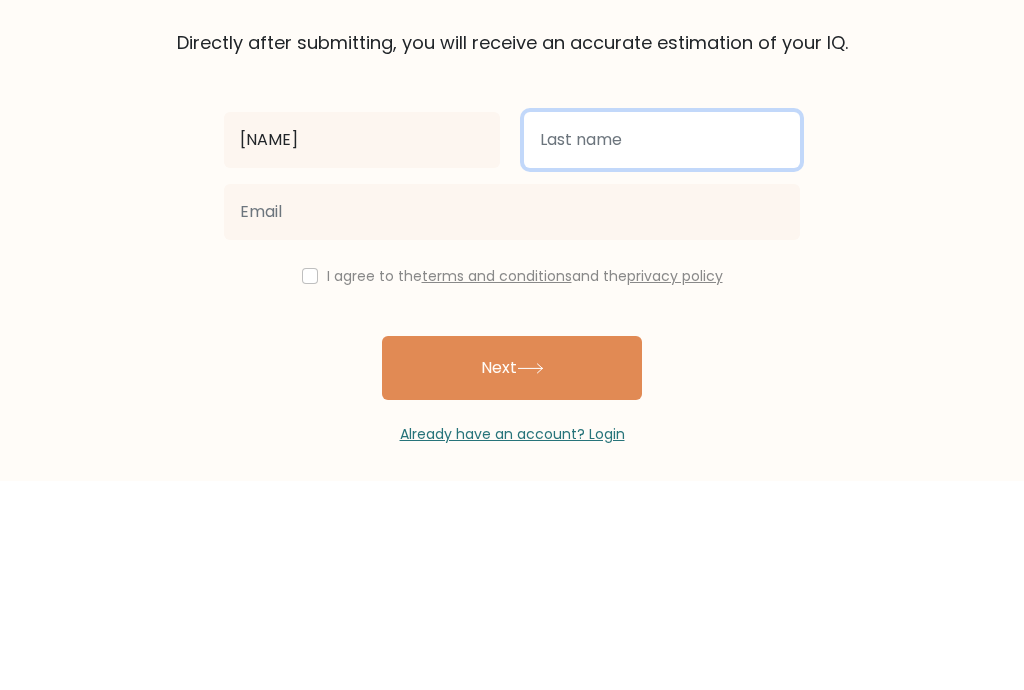 click at bounding box center (662, 349) 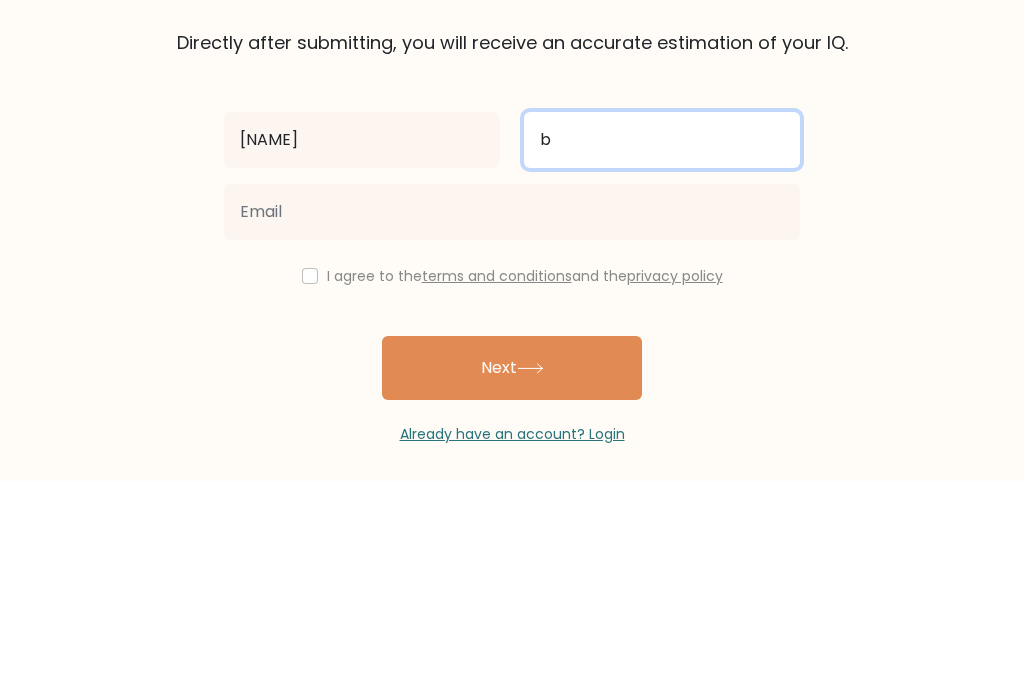 type on "b" 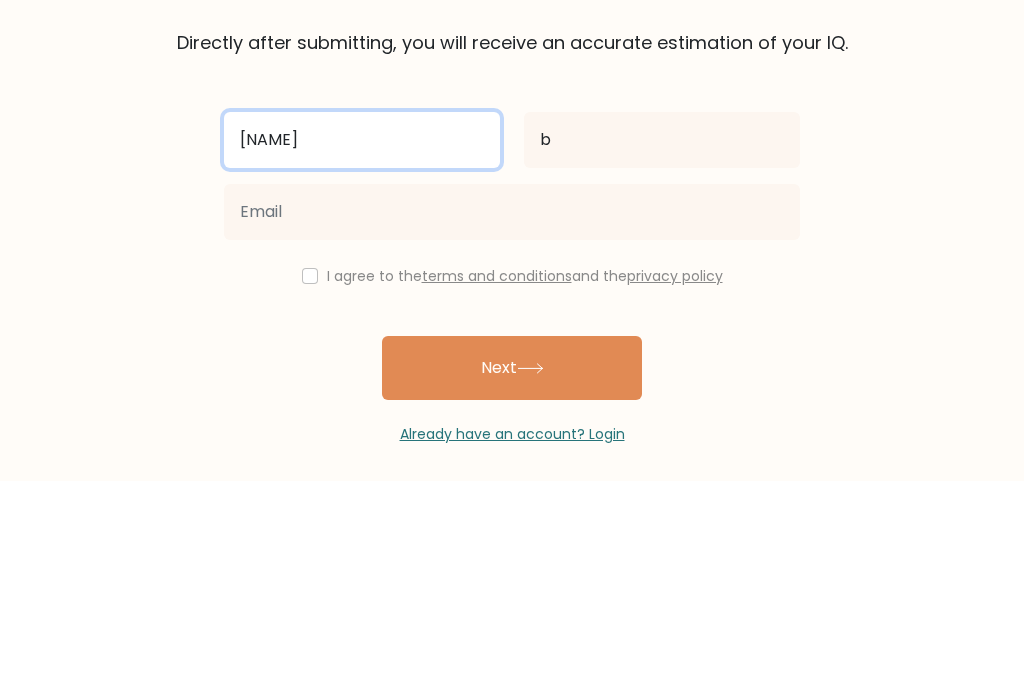 click on "hayden" at bounding box center [362, 349] 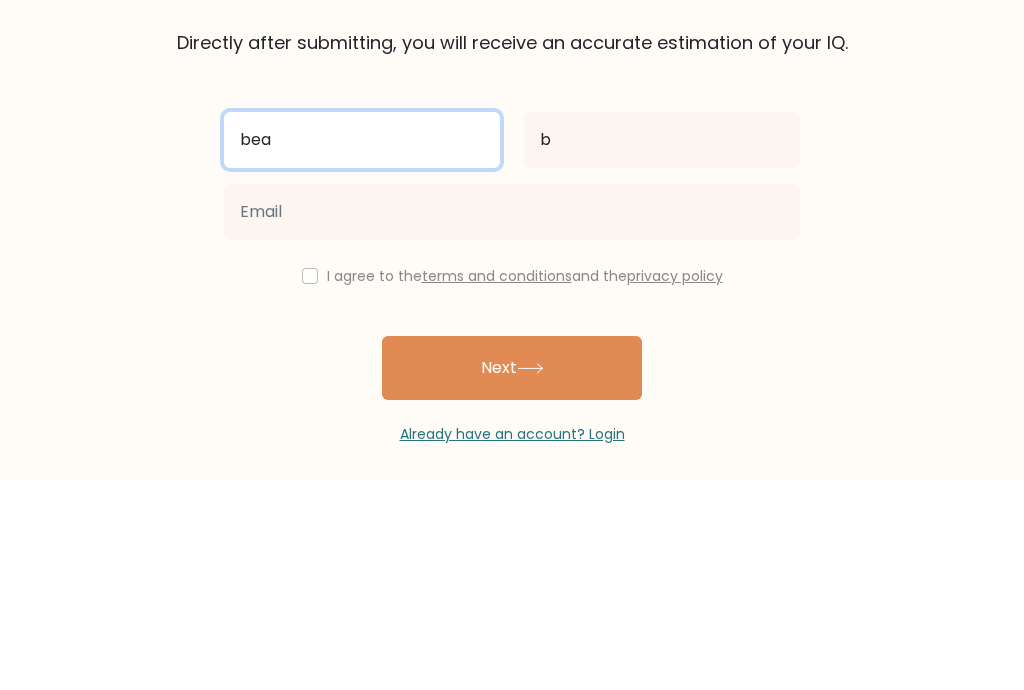 type on "bea" 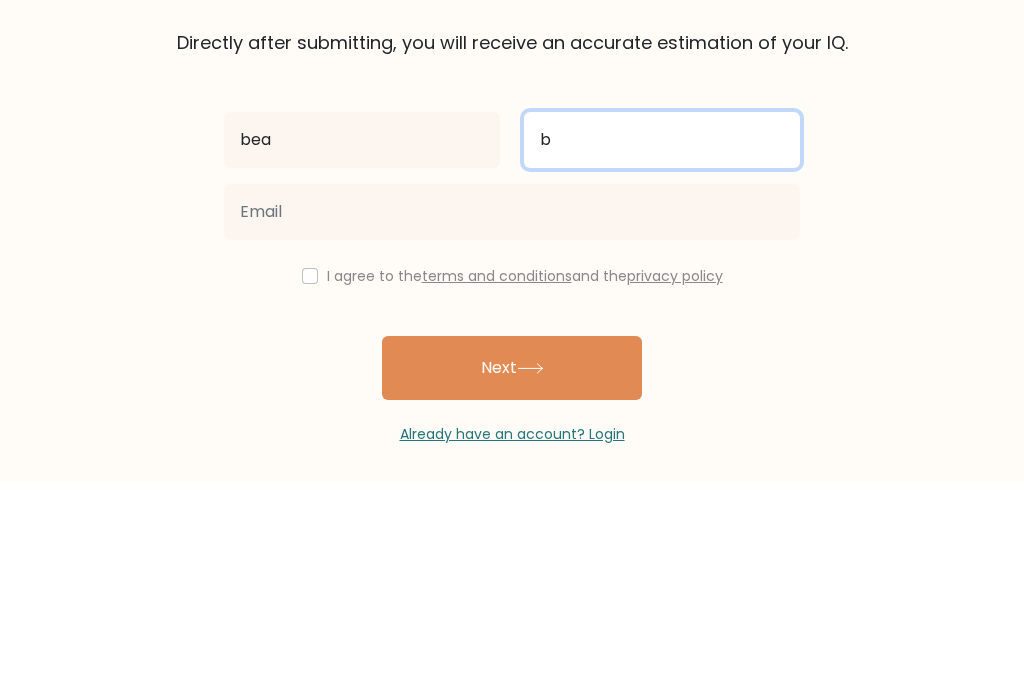 click on "b" at bounding box center (662, 349) 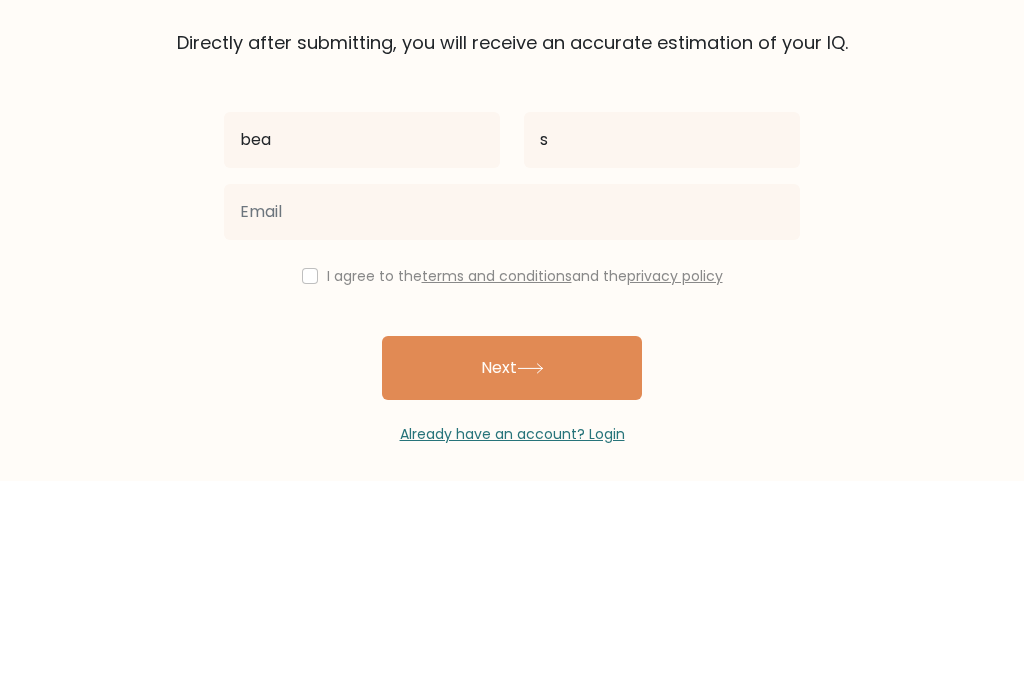 scroll, scrollTop: 38, scrollLeft: 0, axis: vertical 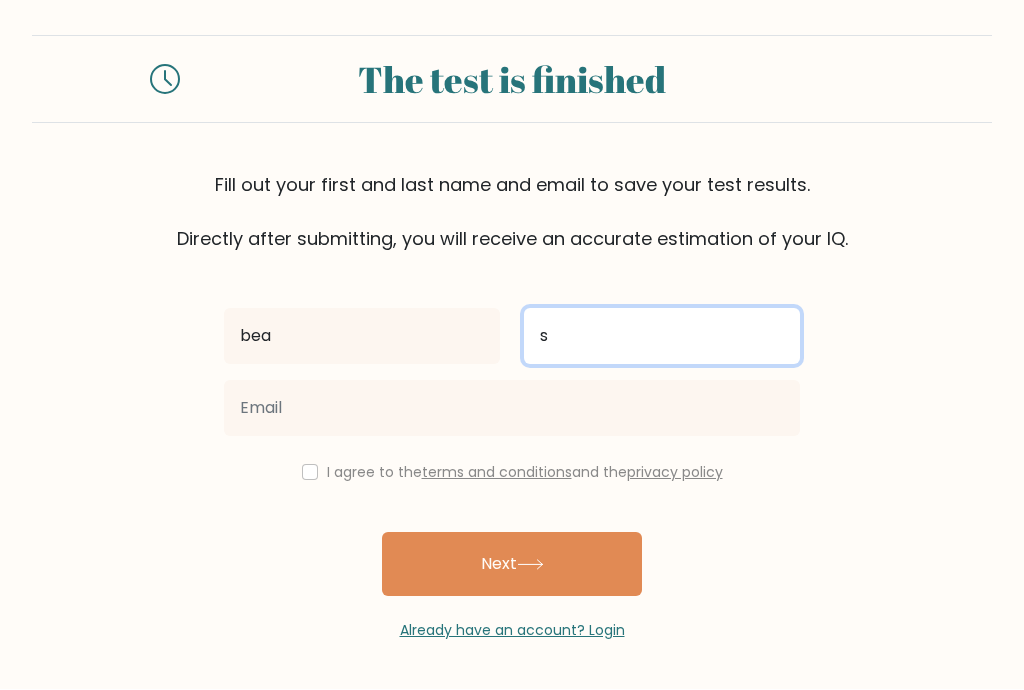 type on "s" 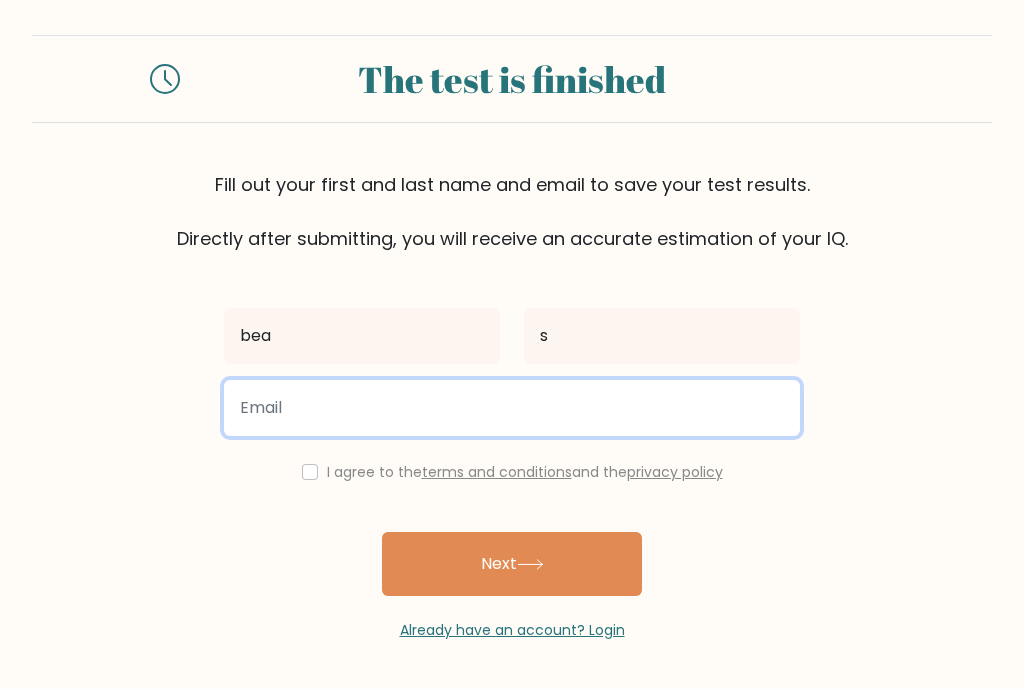 click at bounding box center [512, 409] 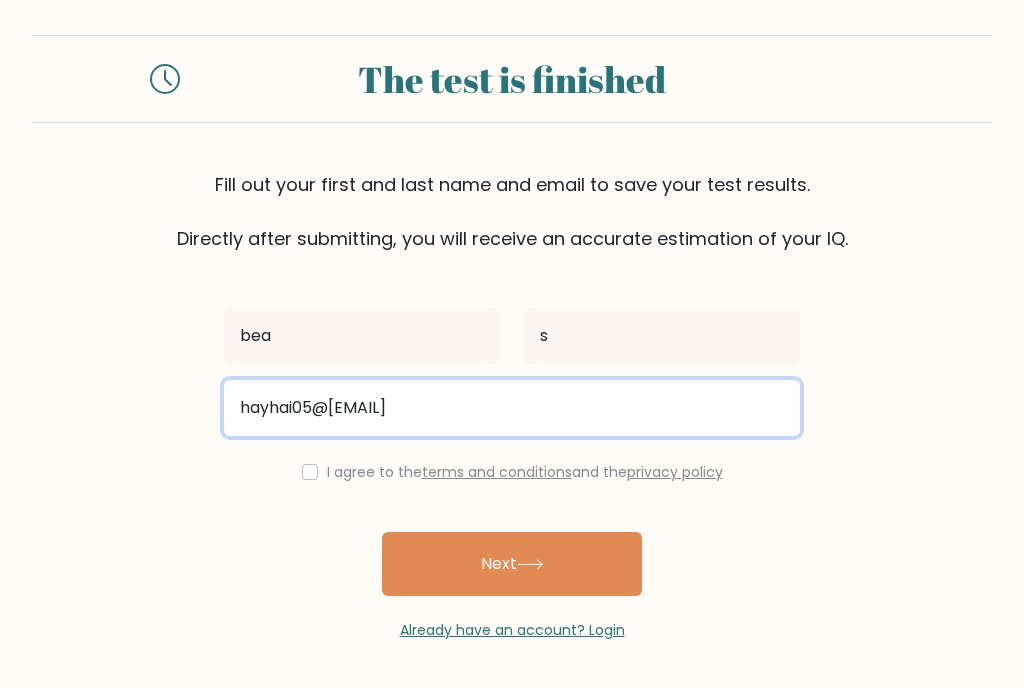 click on "hayhai05@hotmaul@com" at bounding box center (512, 409) 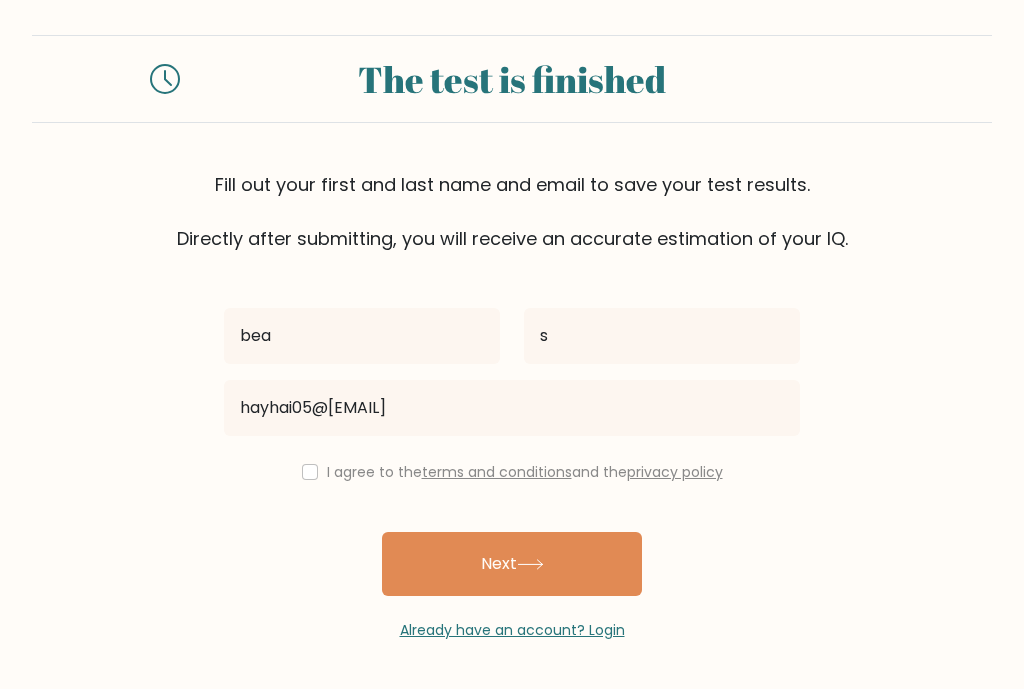click on "I agree to the  terms and conditions  and the  privacy policy" at bounding box center [512, 473] 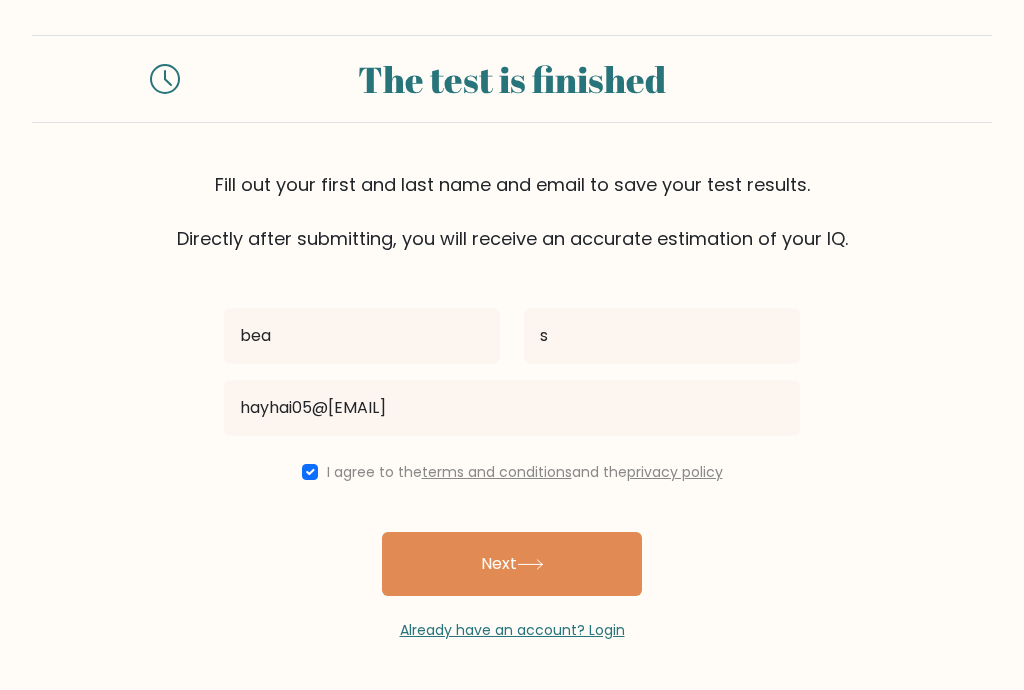 click on "Next" at bounding box center (512, 565) 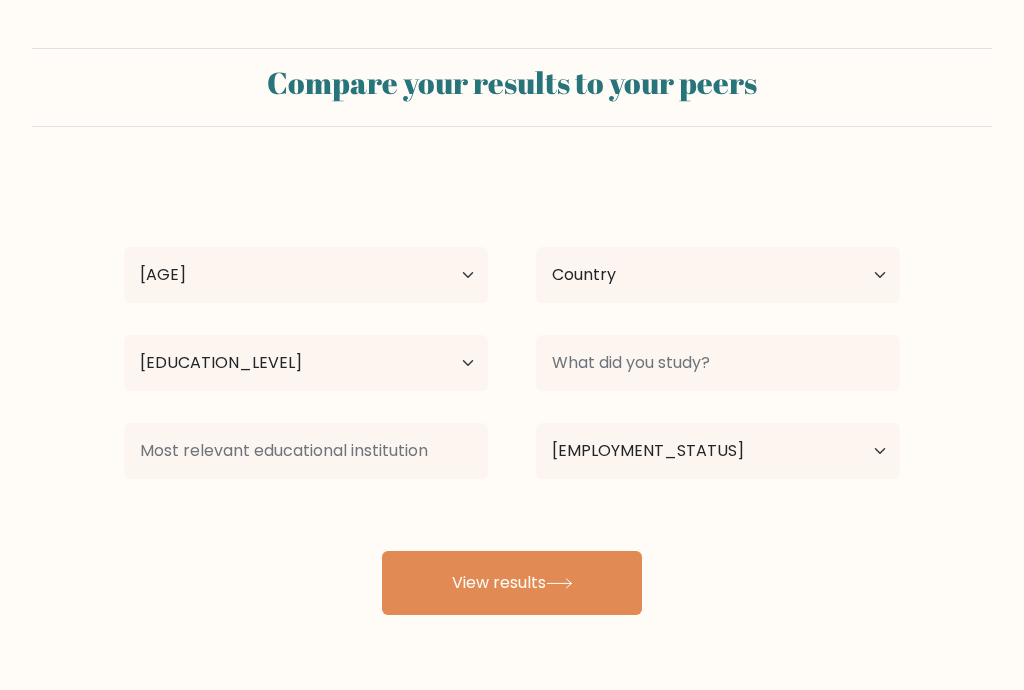 scroll, scrollTop: 0, scrollLeft: 0, axis: both 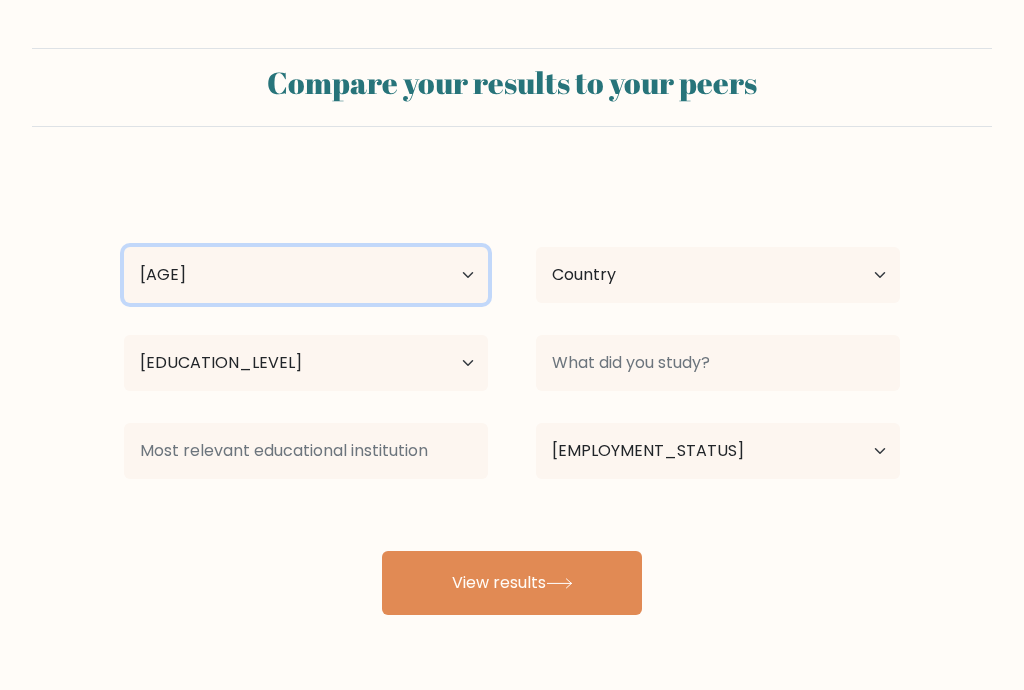click on "[AGE]" at bounding box center (306, 275) 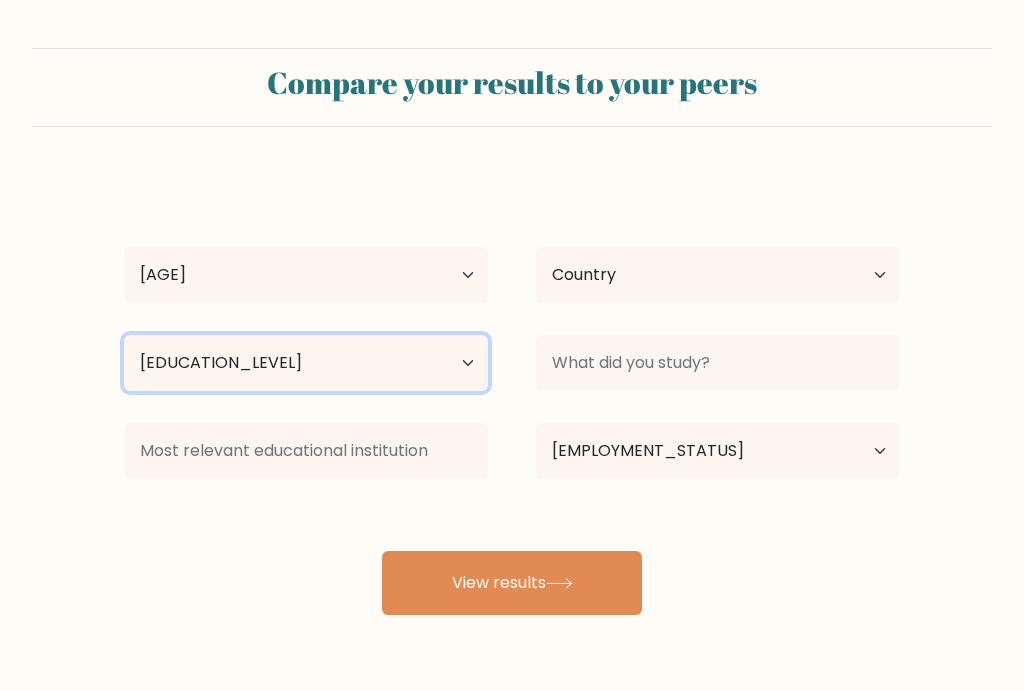 click on "[EDUCATION_LEVEL]" at bounding box center [306, 363] 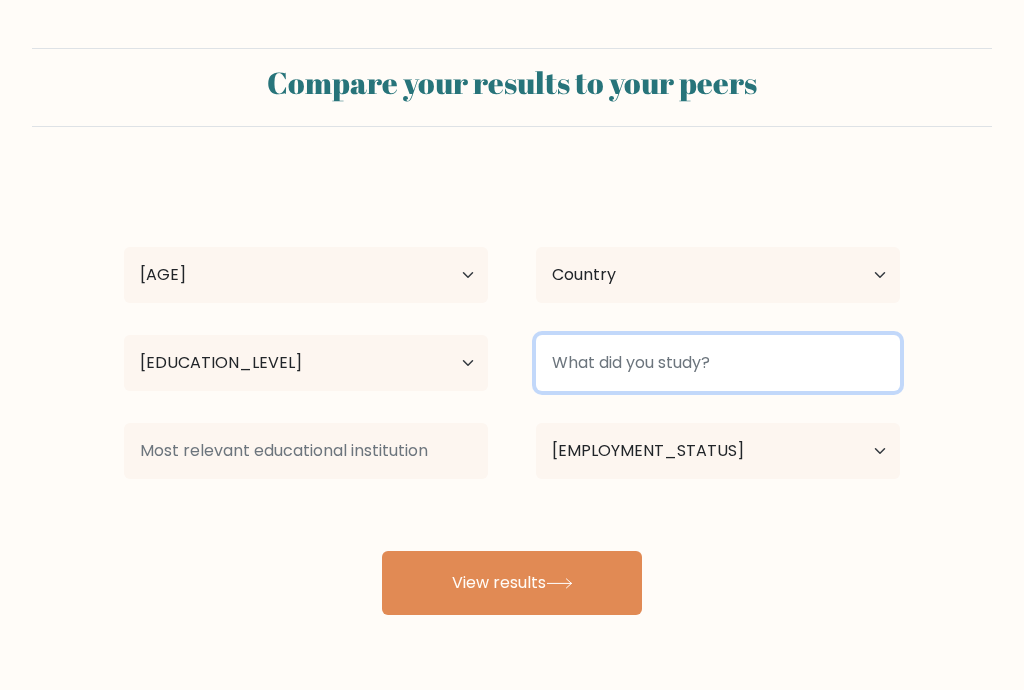 click at bounding box center (718, 363) 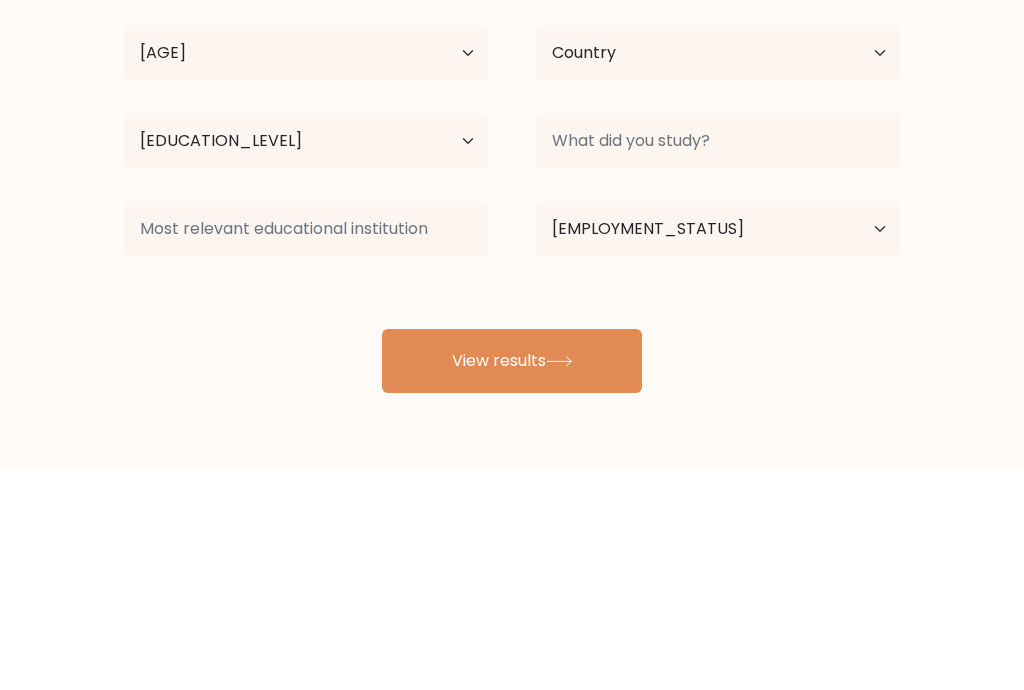 scroll, scrollTop: 68, scrollLeft: 0, axis: vertical 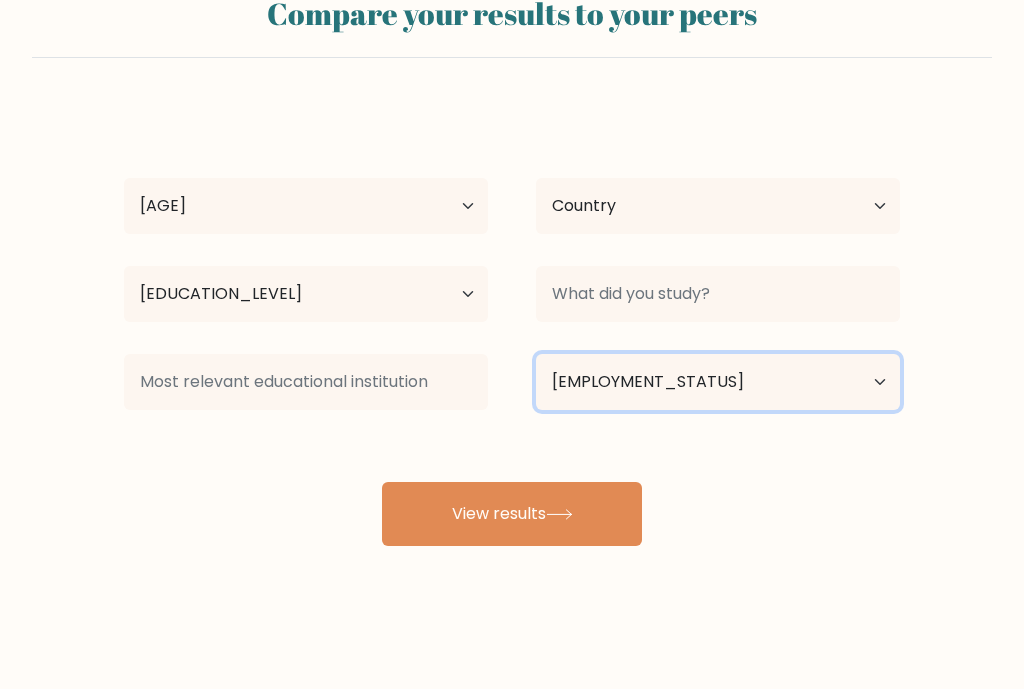 click on "[EMPLOYMENT_STATUS]" at bounding box center (718, 383) 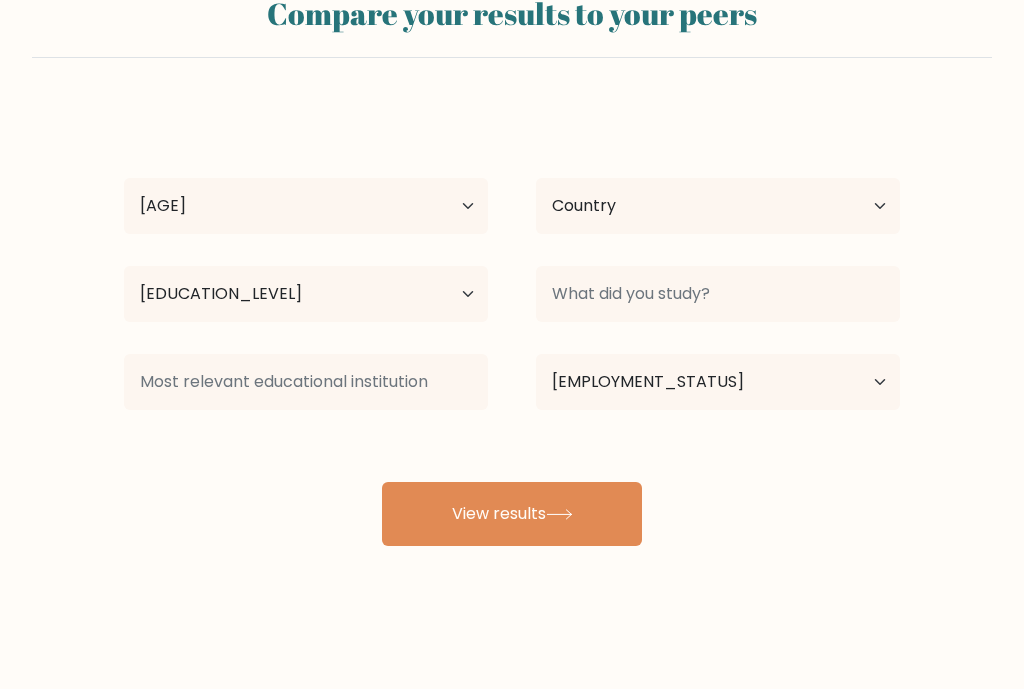 click on "View results" at bounding box center (512, 515) 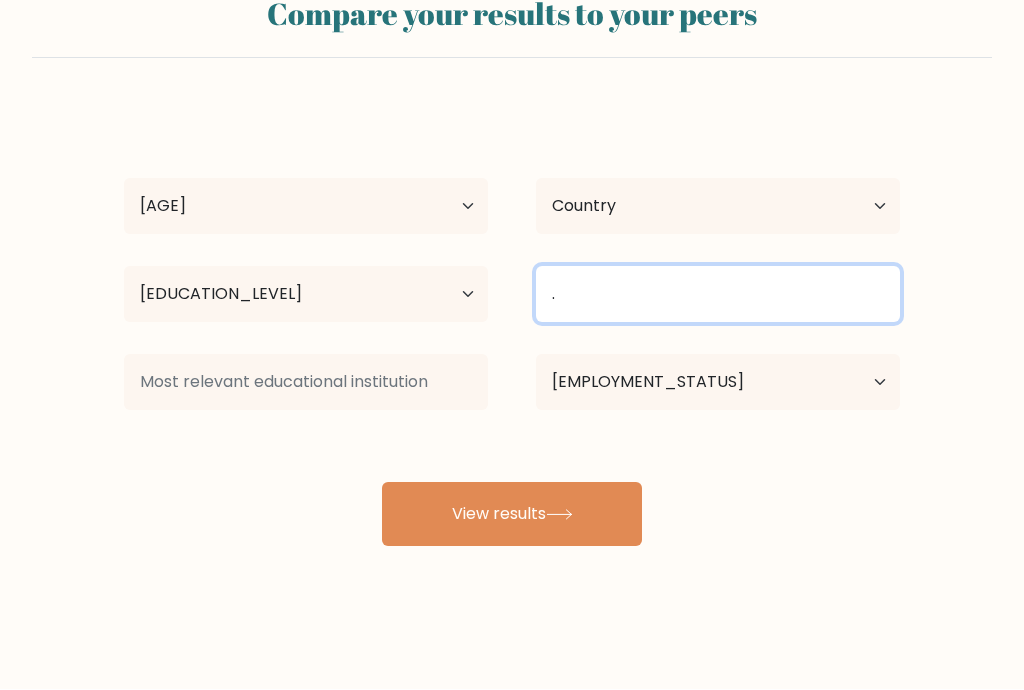 type on "." 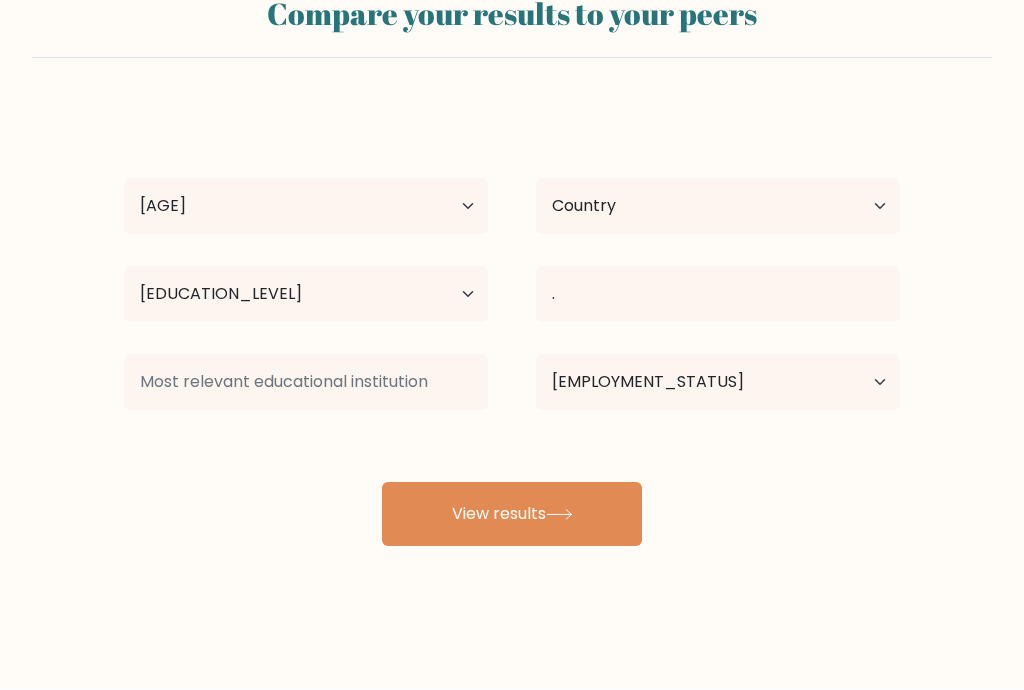 click on "View results" at bounding box center [512, 515] 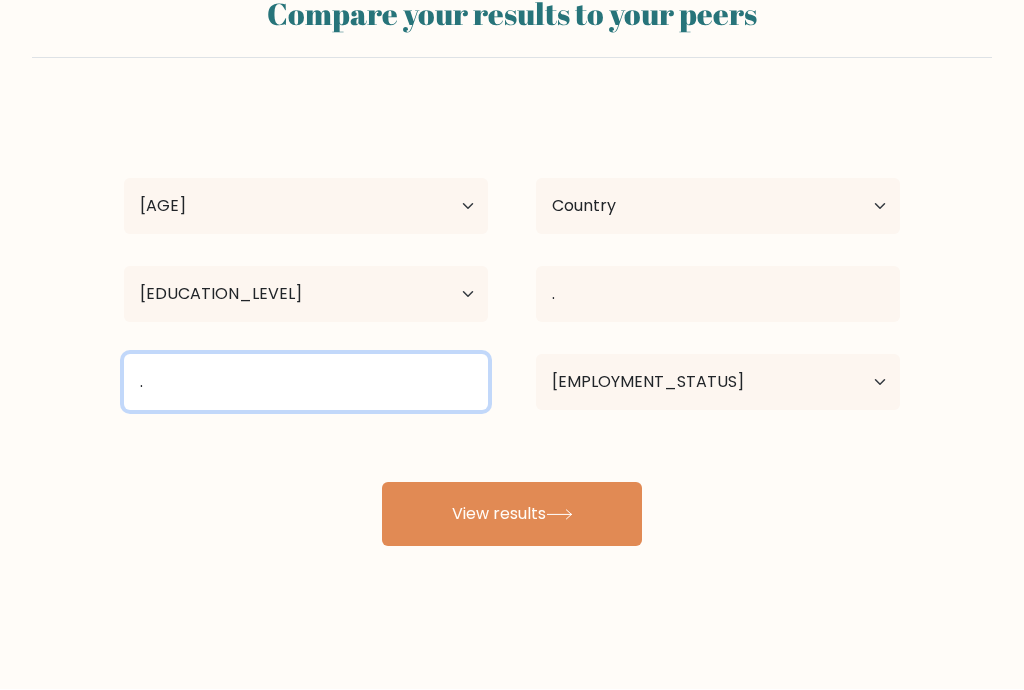 type on "." 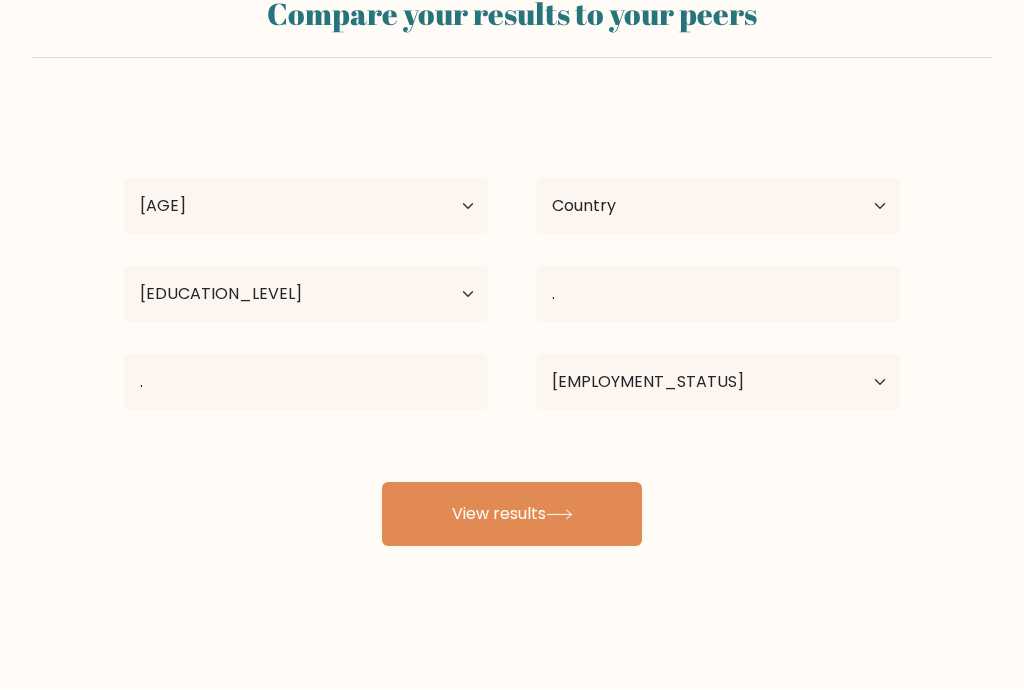click on "View results" at bounding box center (512, 515) 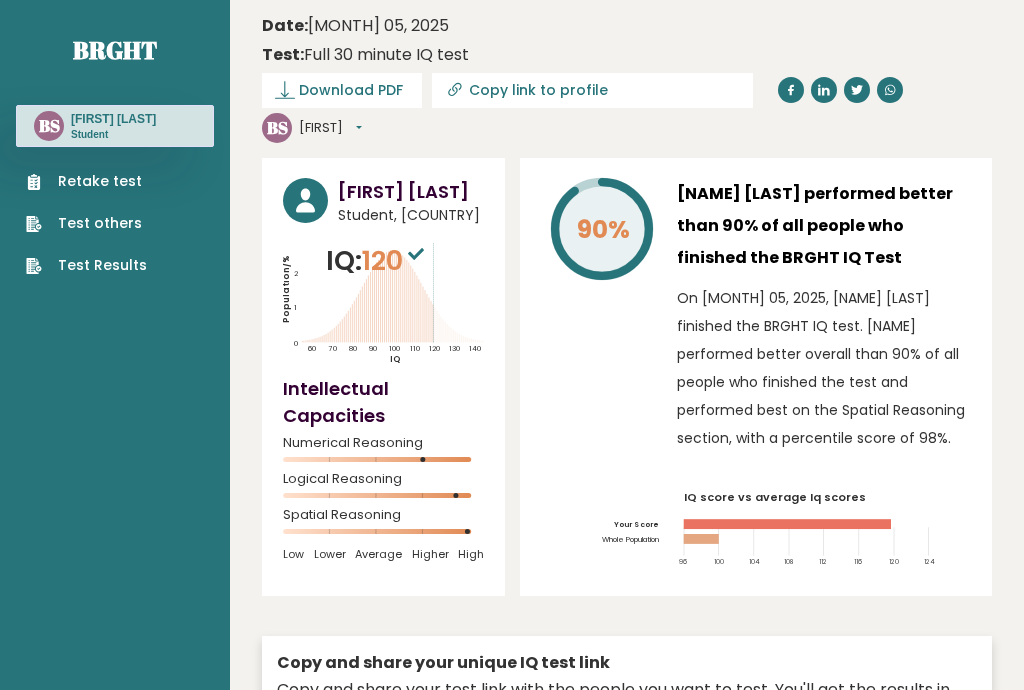 scroll, scrollTop: 0, scrollLeft: 0, axis: both 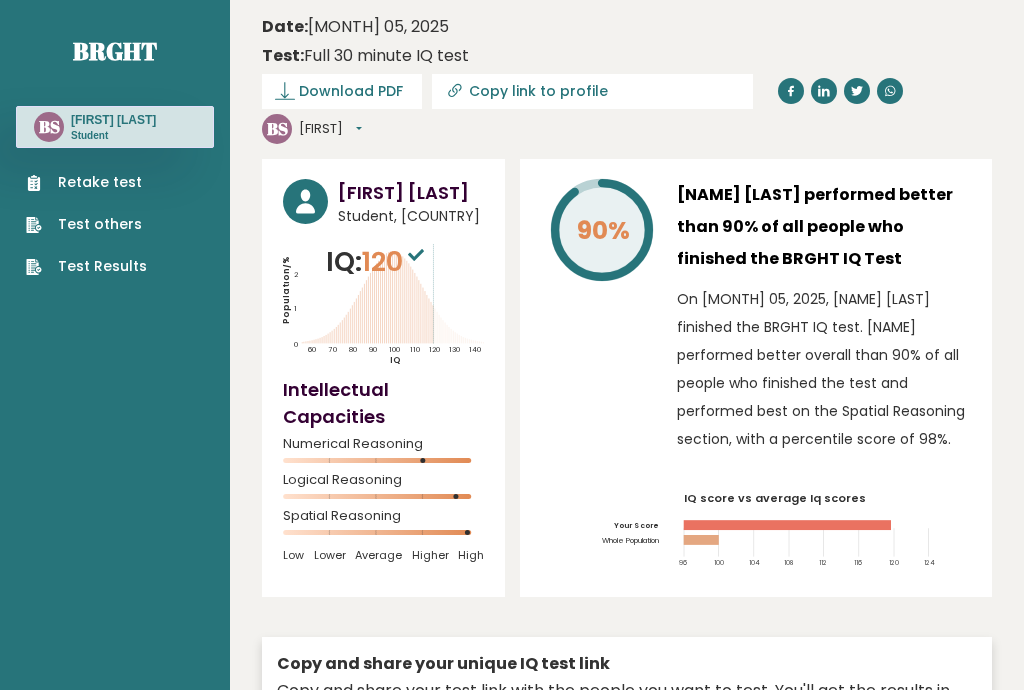 click on "Download PDF" at bounding box center [351, 91] 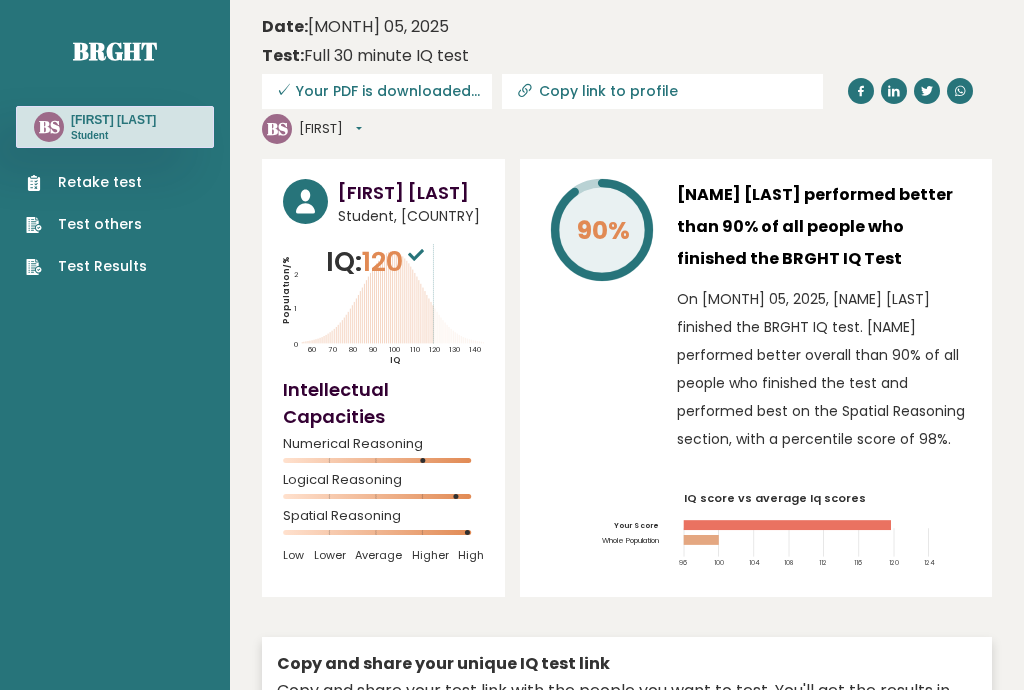 scroll, scrollTop: 6, scrollLeft: 0, axis: vertical 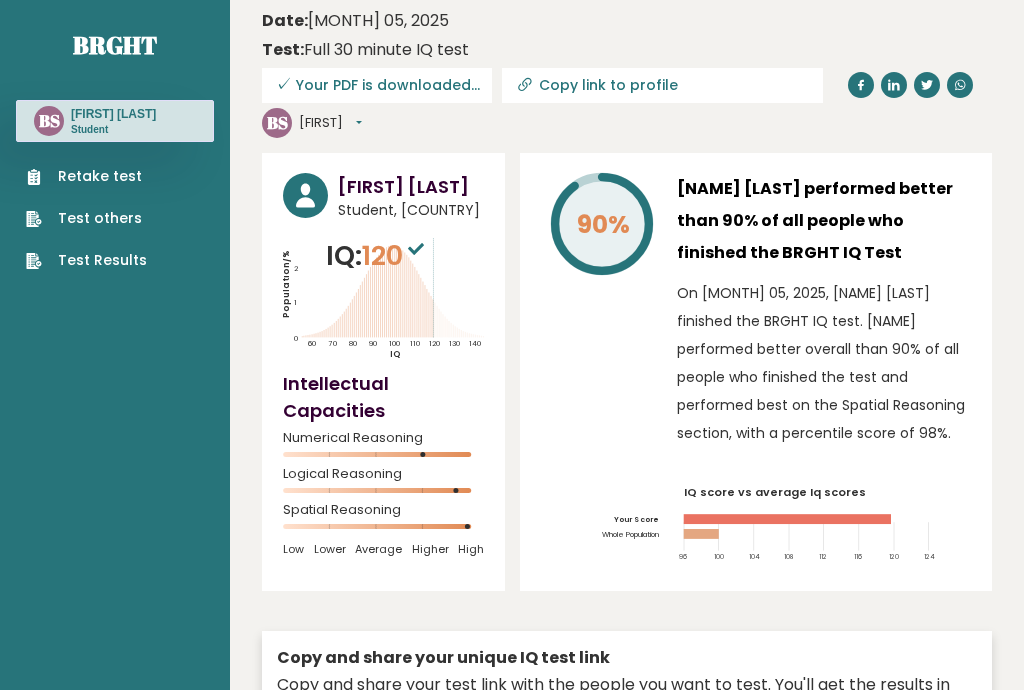 click on "BS
Bea
Dashboard
Profile
Settings
Logout" at bounding box center (347, 123) 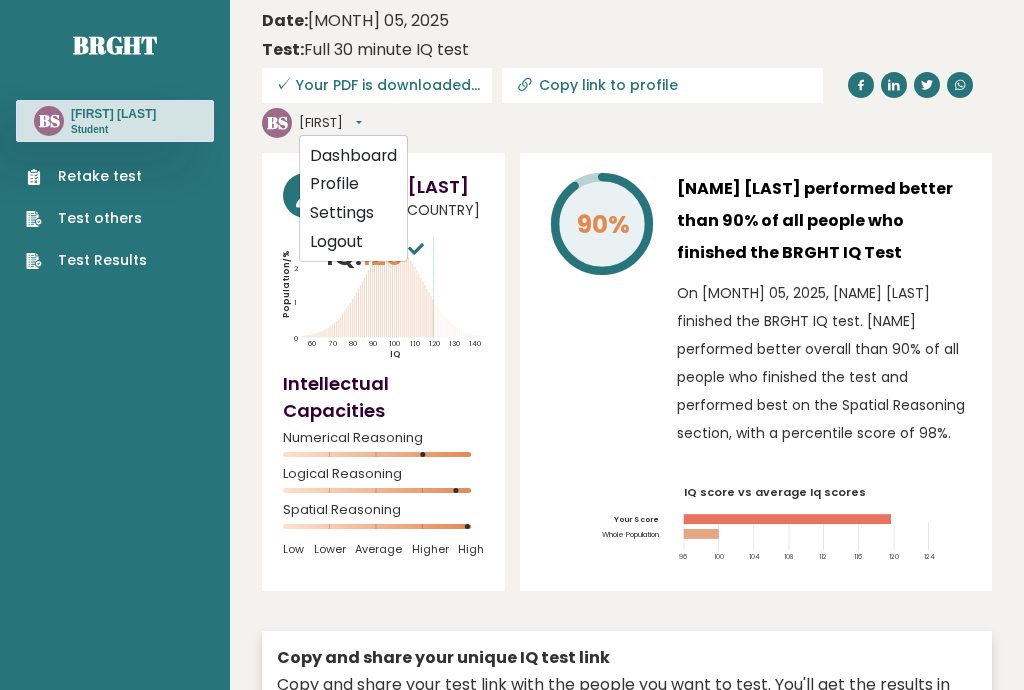 click on "BS" at bounding box center [277, 122] 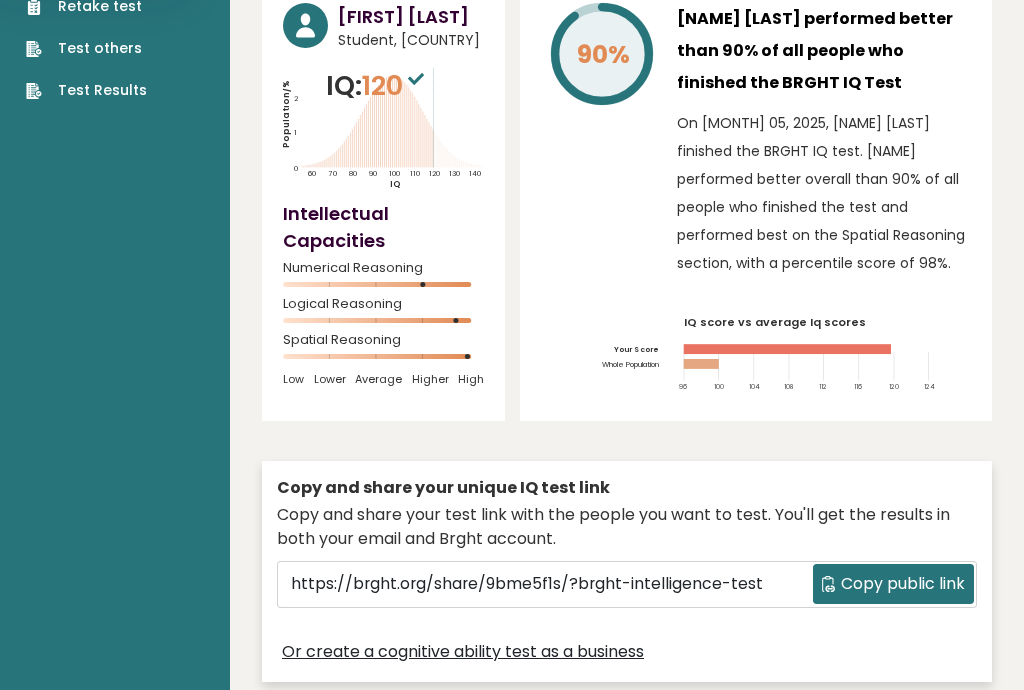 scroll, scrollTop: 0, scrollLeft: 0, axis: both 